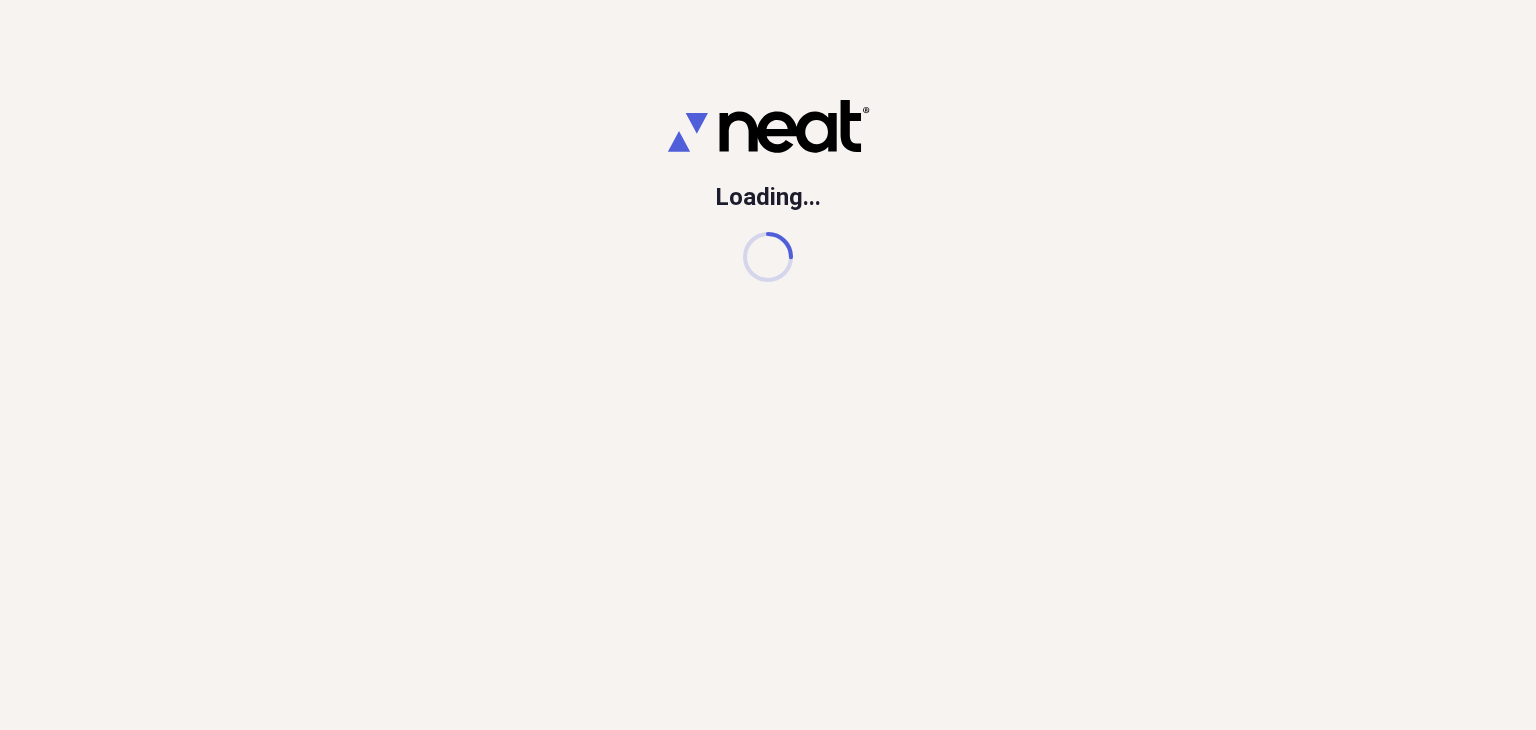 scroll, scrollTop: 0, scrollLeft: 0, axis: both 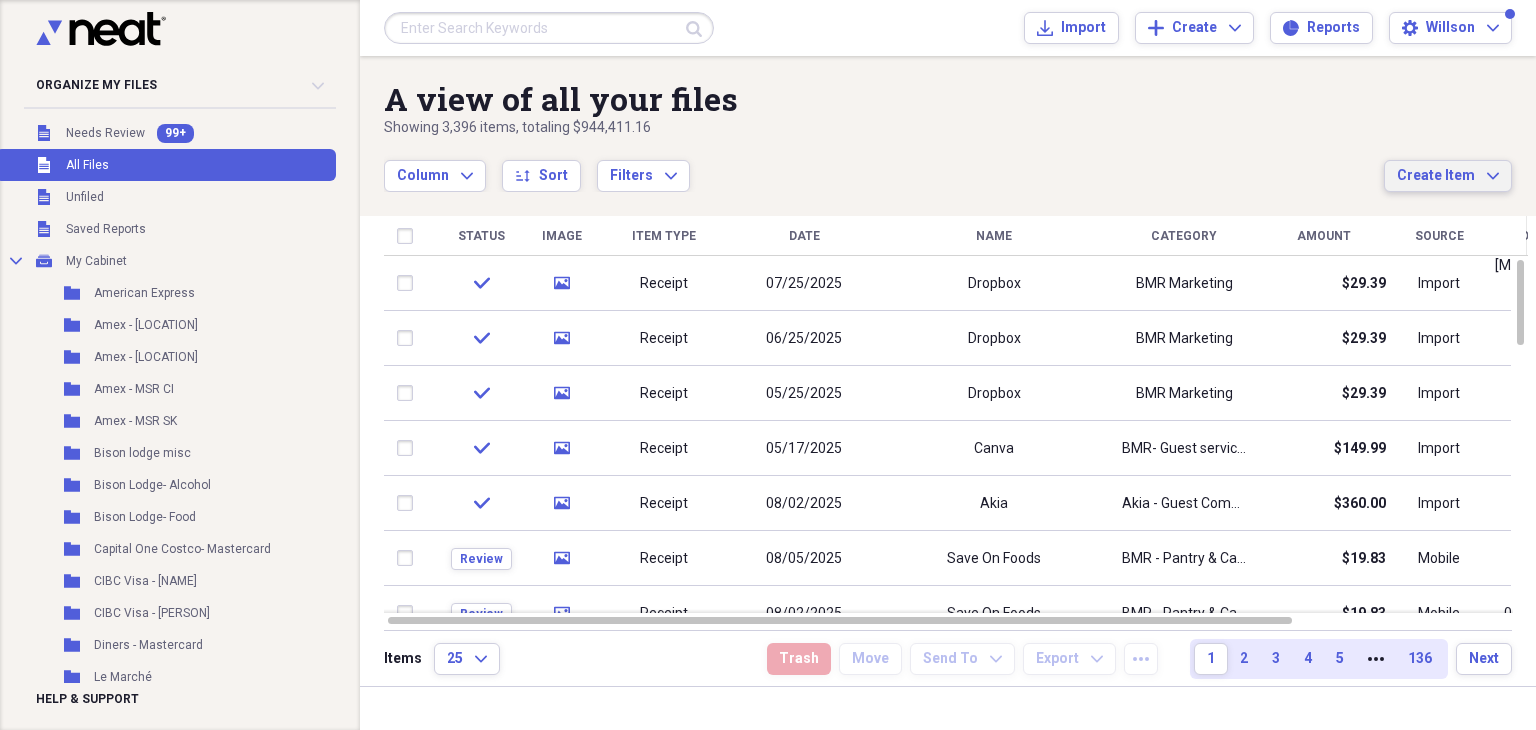 click on "Create Item" at bounding box center (1436, 176) 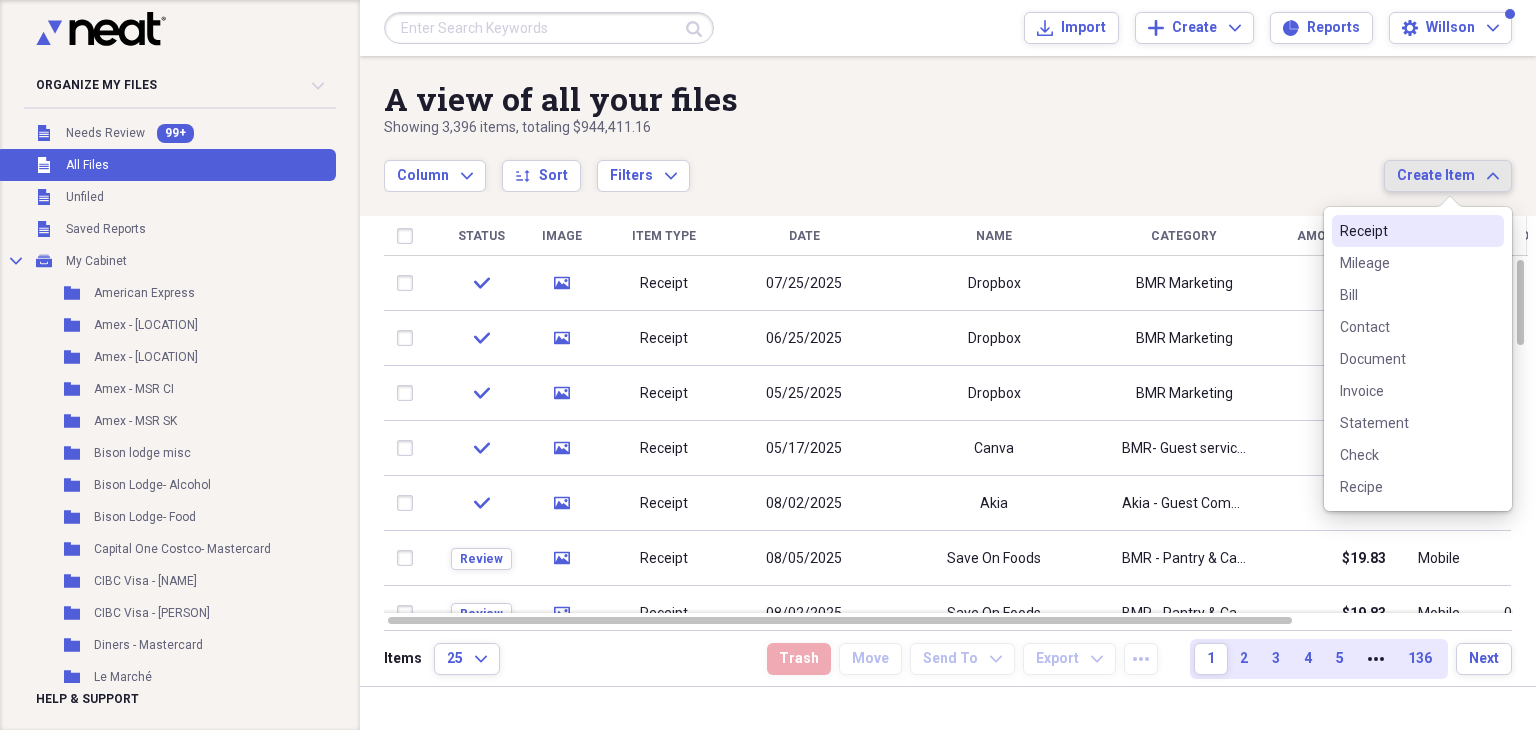 click on "Receipt" at bounding box center (1406, 231) 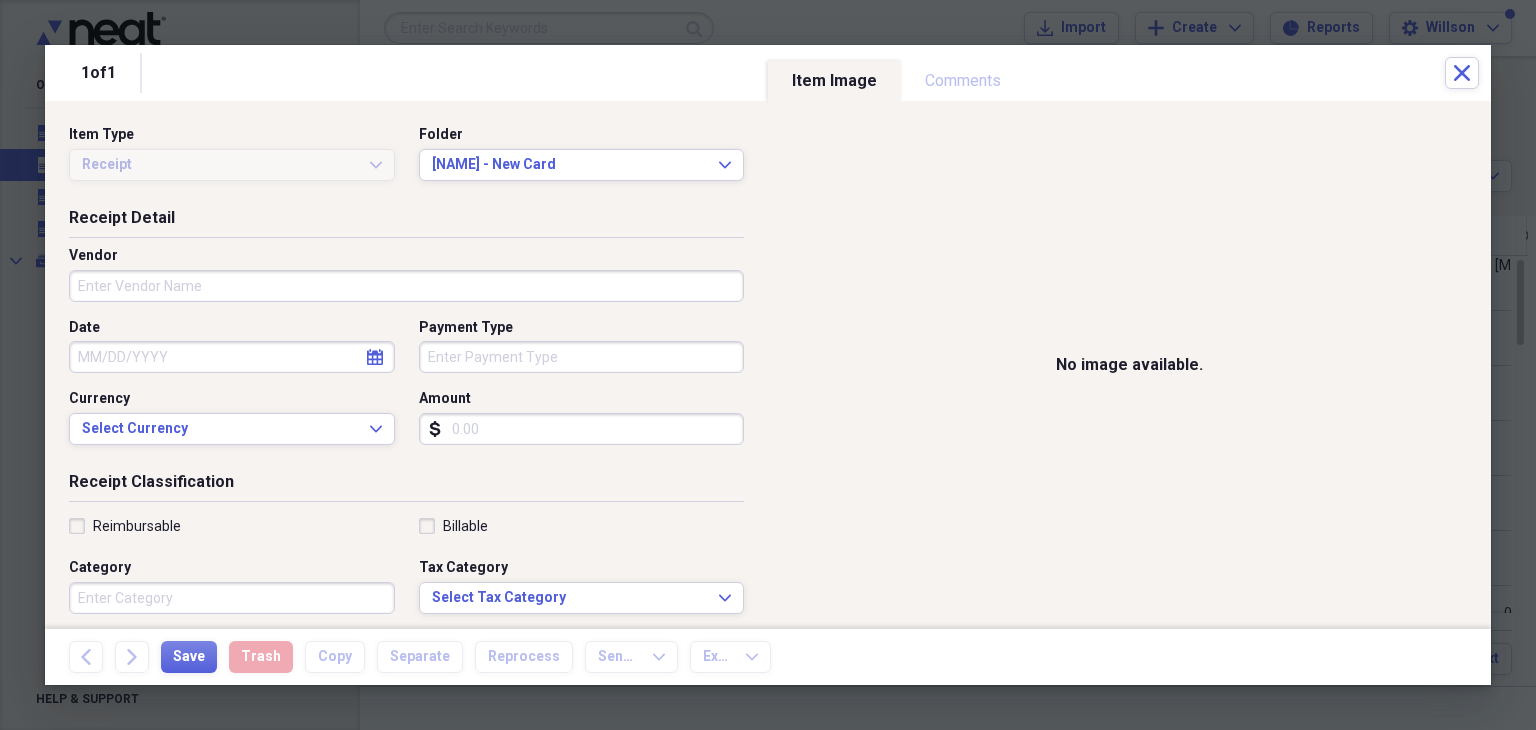 click on "Vendor" at bounding box center (406, 286) 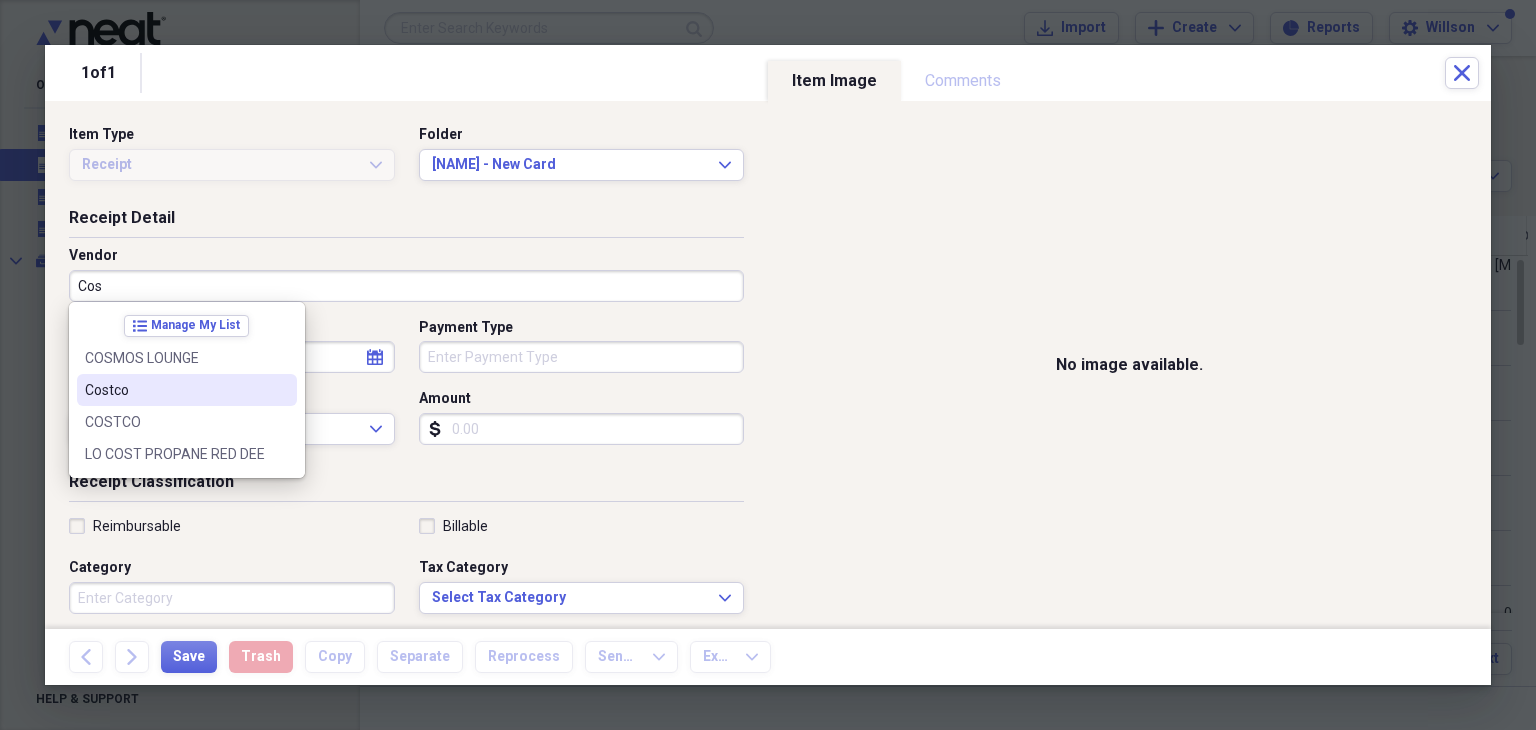 type on "Costco" 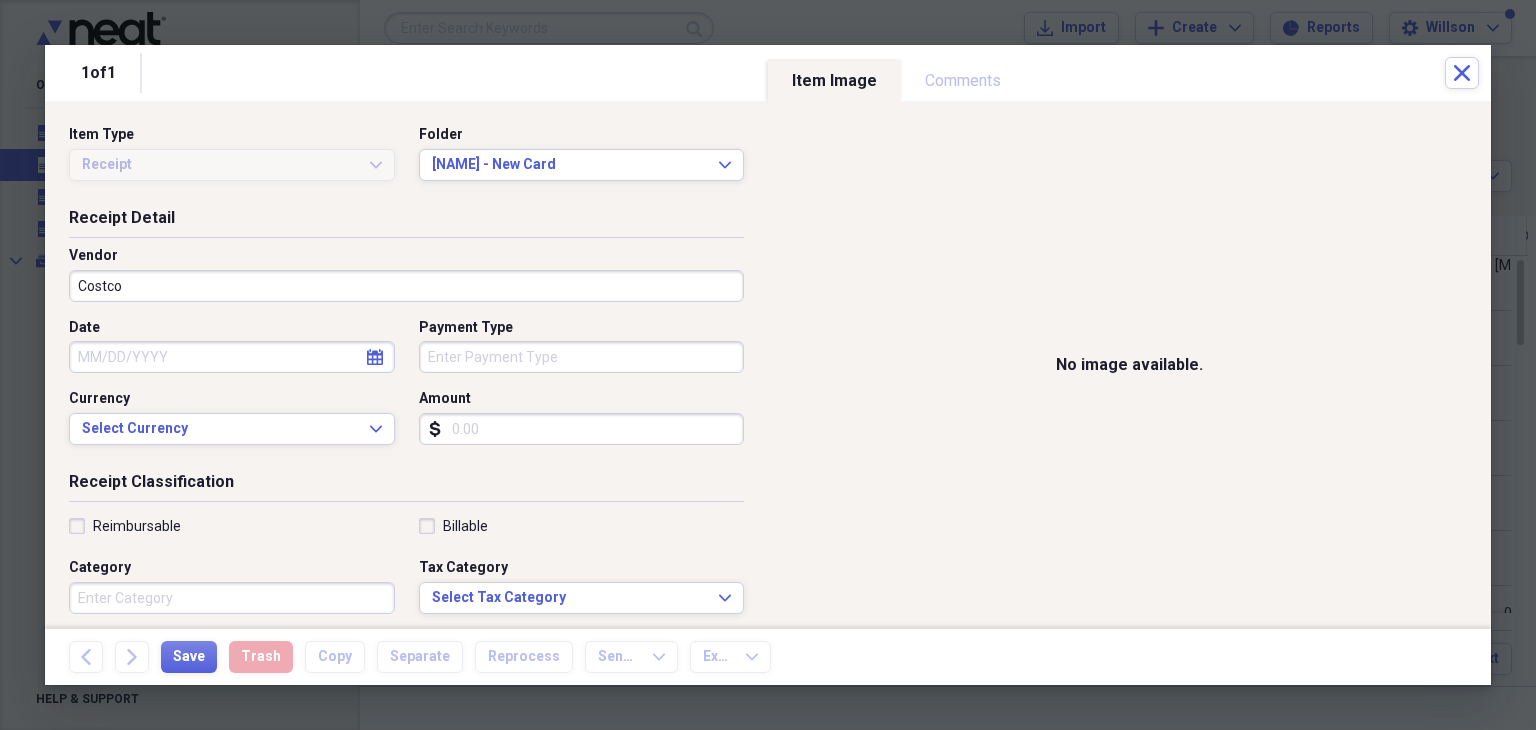 select on "7" 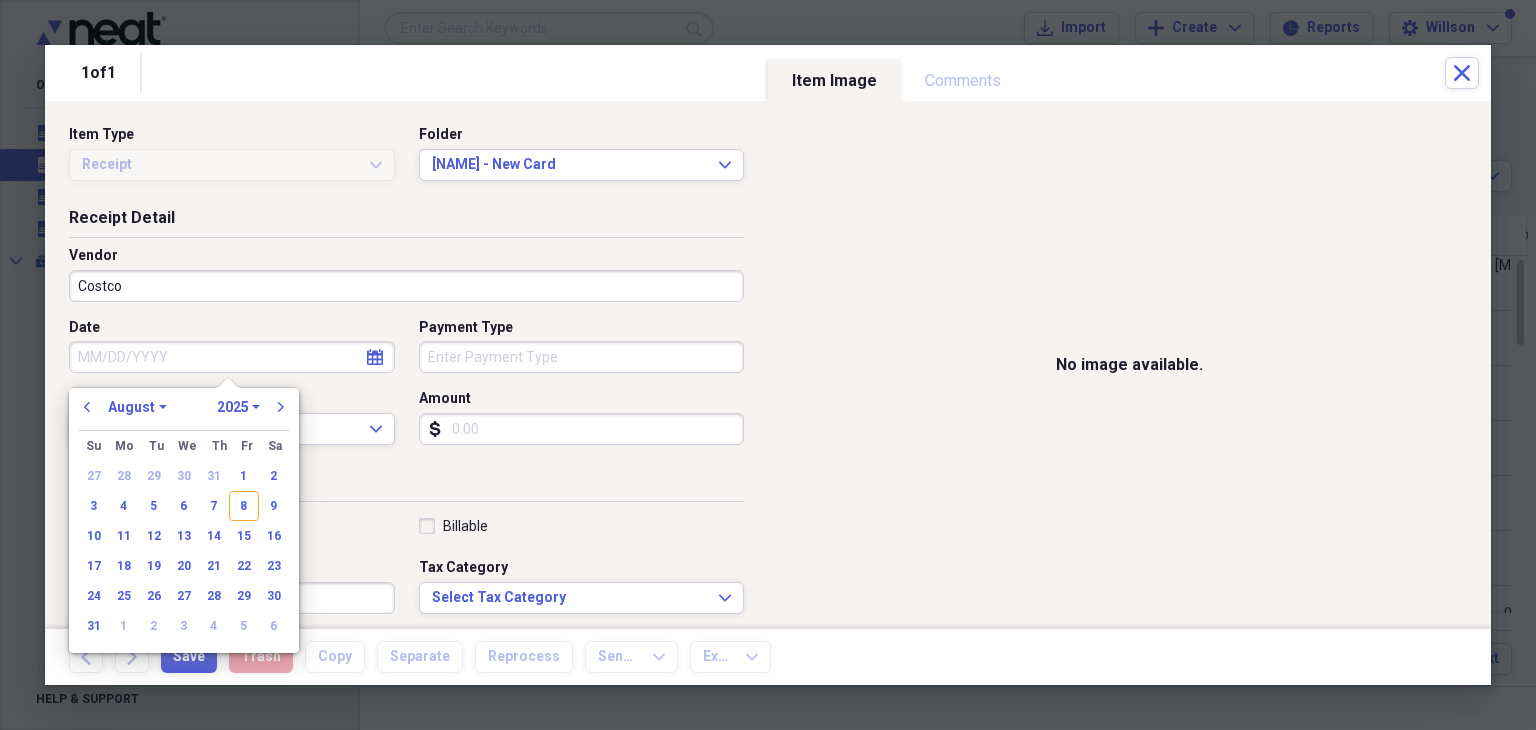 type 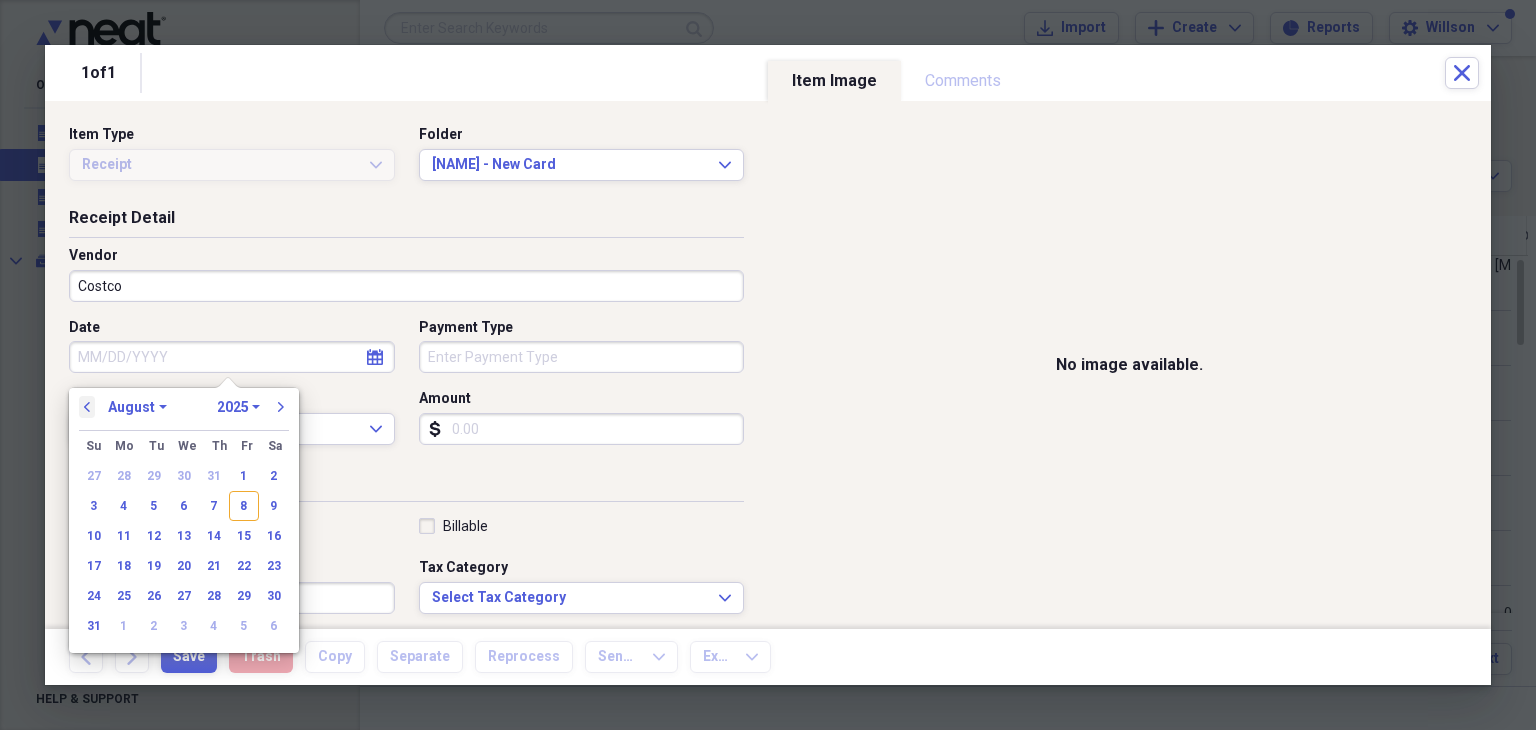 click on "previous" at bounding box center (87, 407) 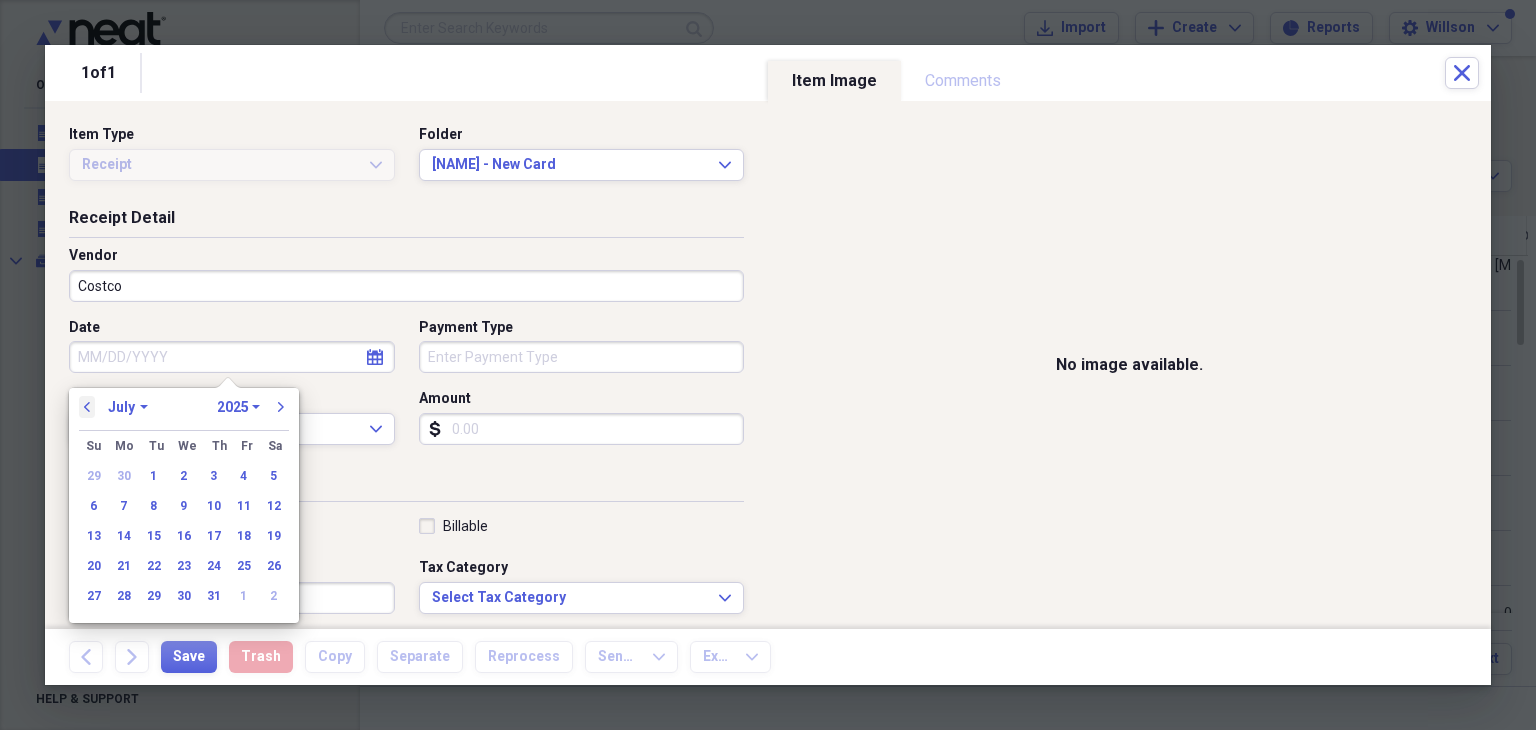 click on "previous" at bounding box center (87, 407) 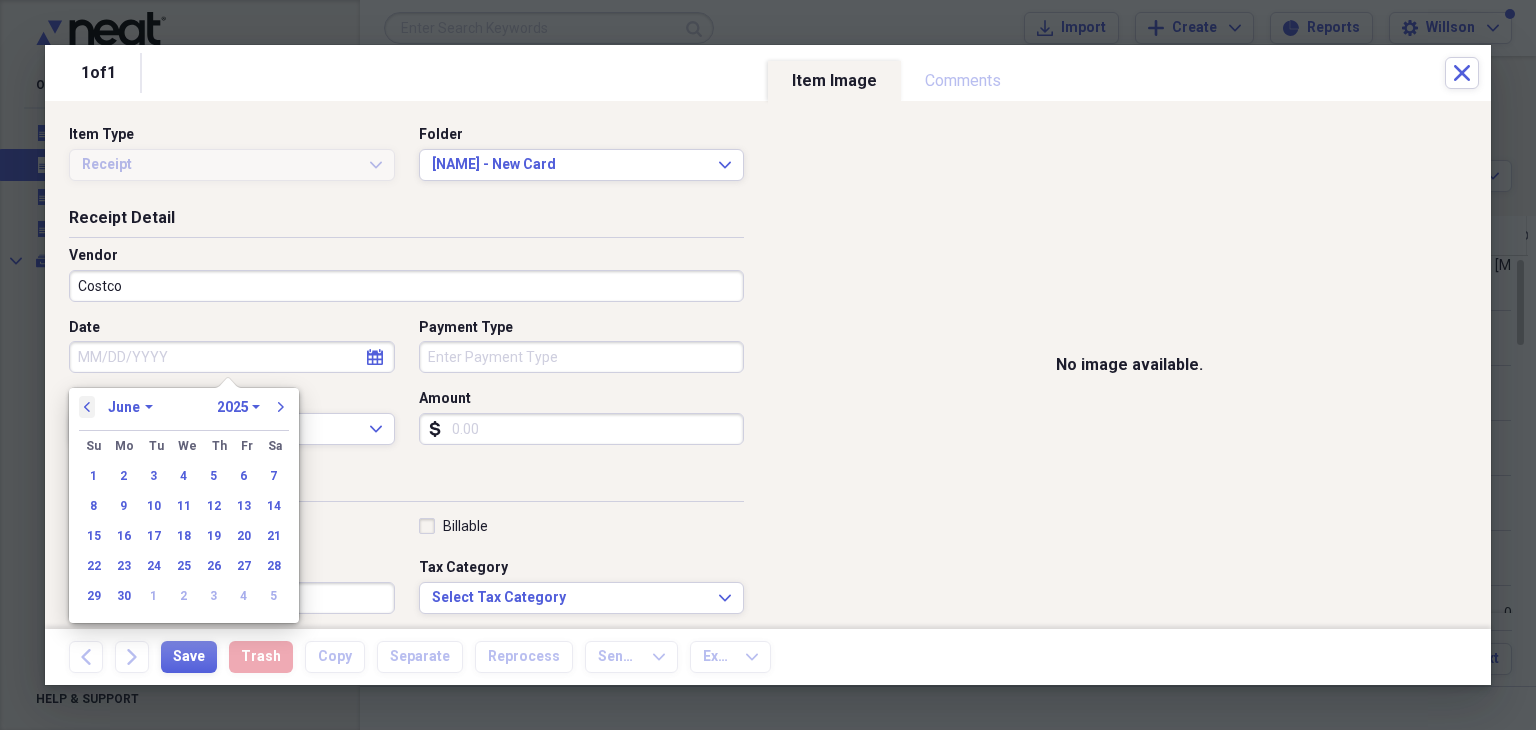 click on "previous" at bounding box center [87, 407] 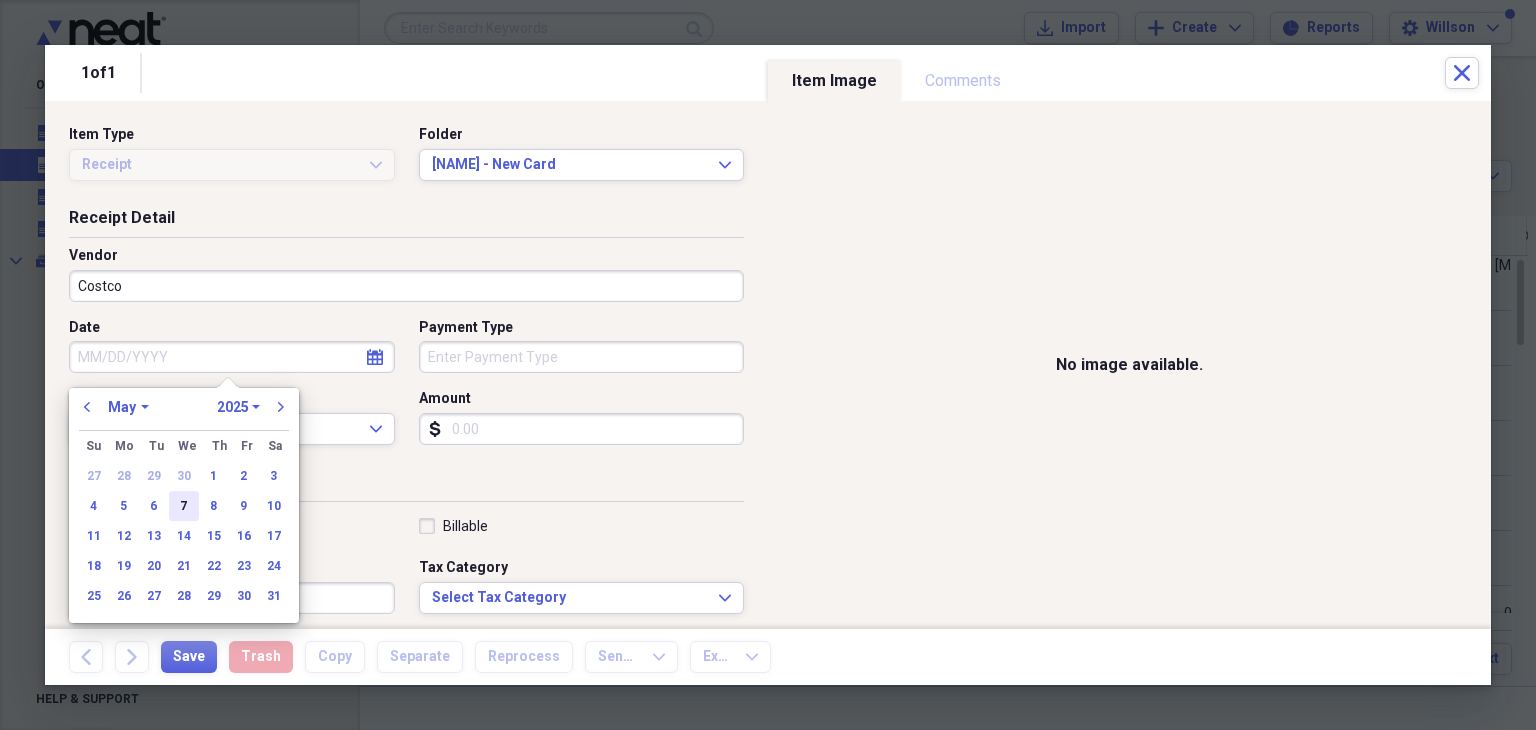 click on "7" at bounding box center [184, 506] 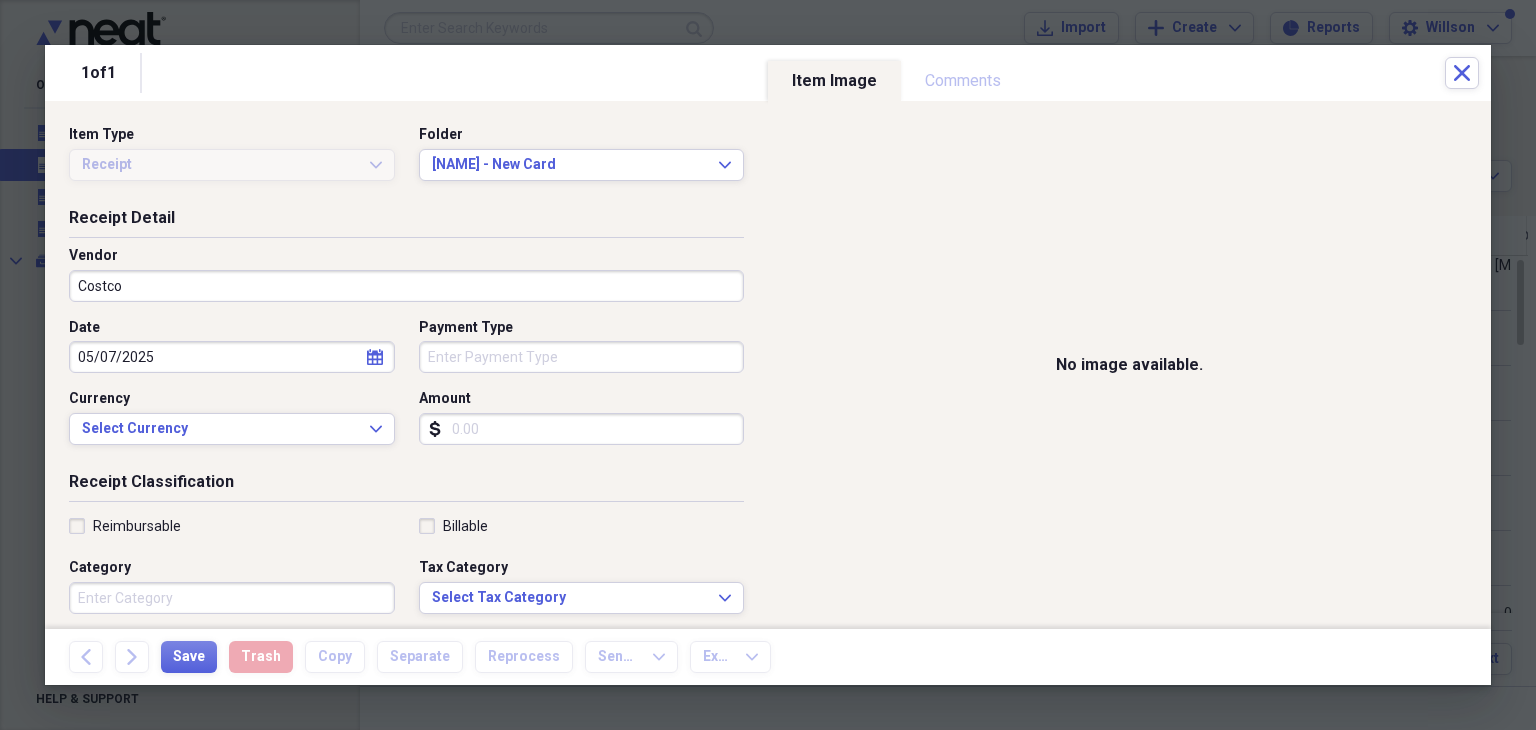 click on "Payment Type" at bounding box center [582, 357] 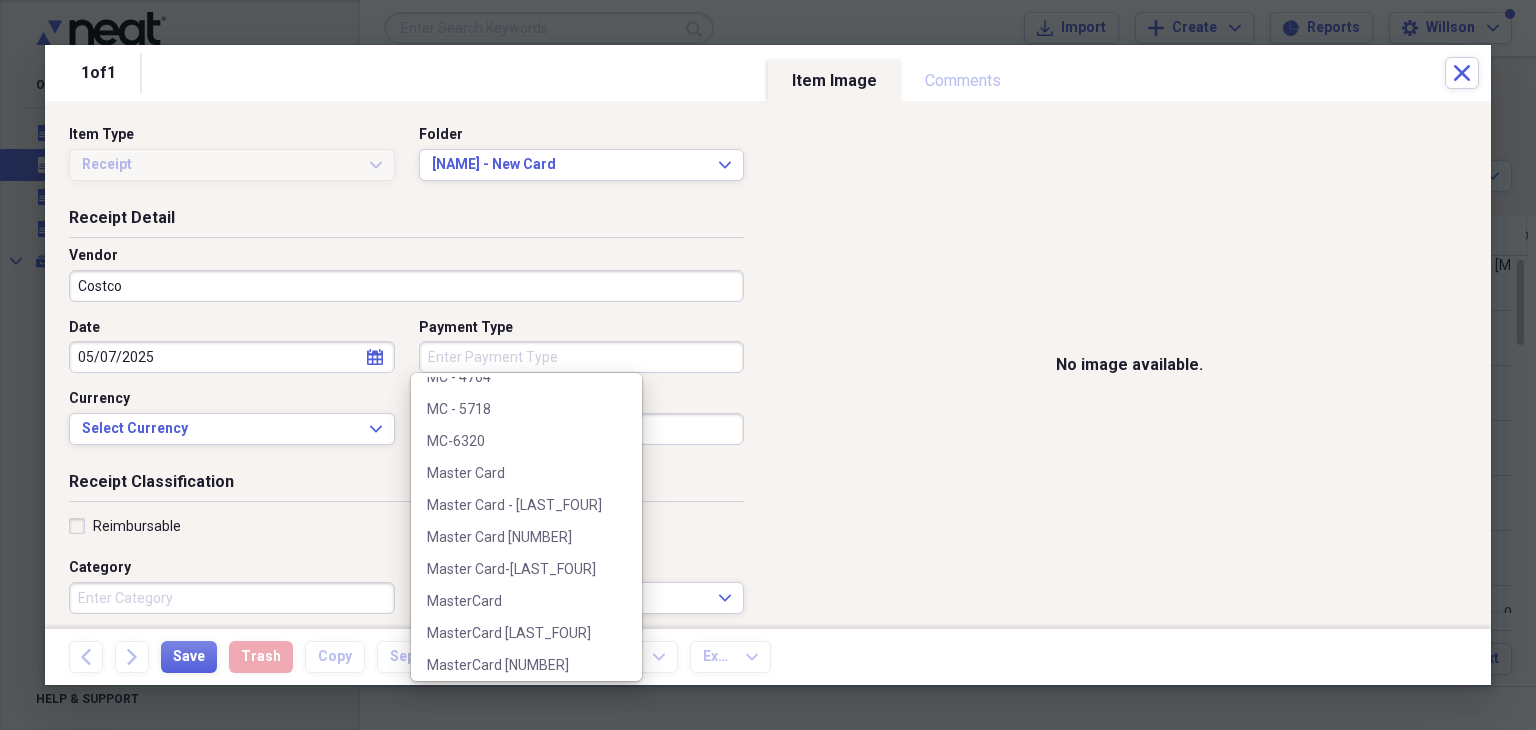 scroll, scrollTop: 372, scrollLeft: 0, axis: vertical 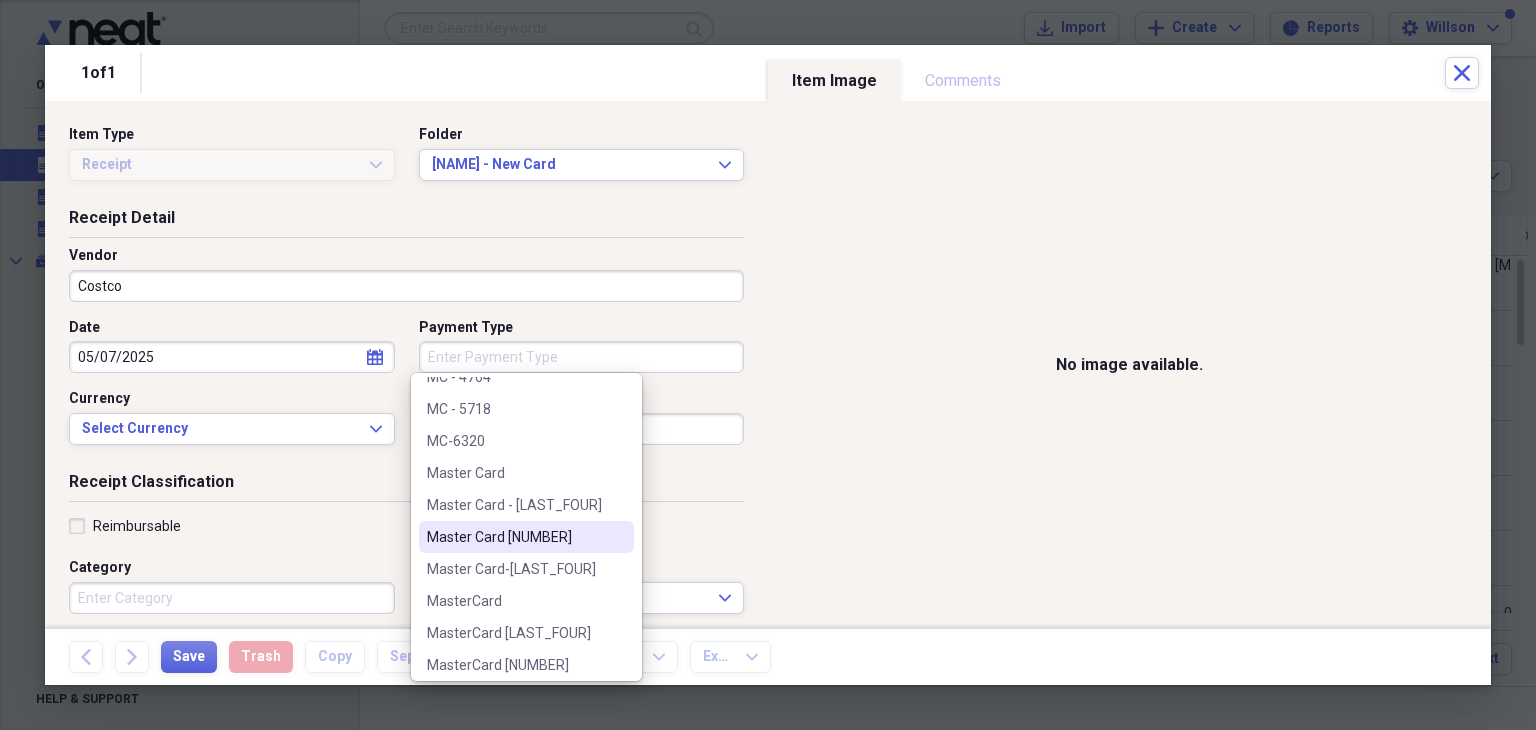 click on "Master Card [NUMBER]" at bounding box center [526, 537] 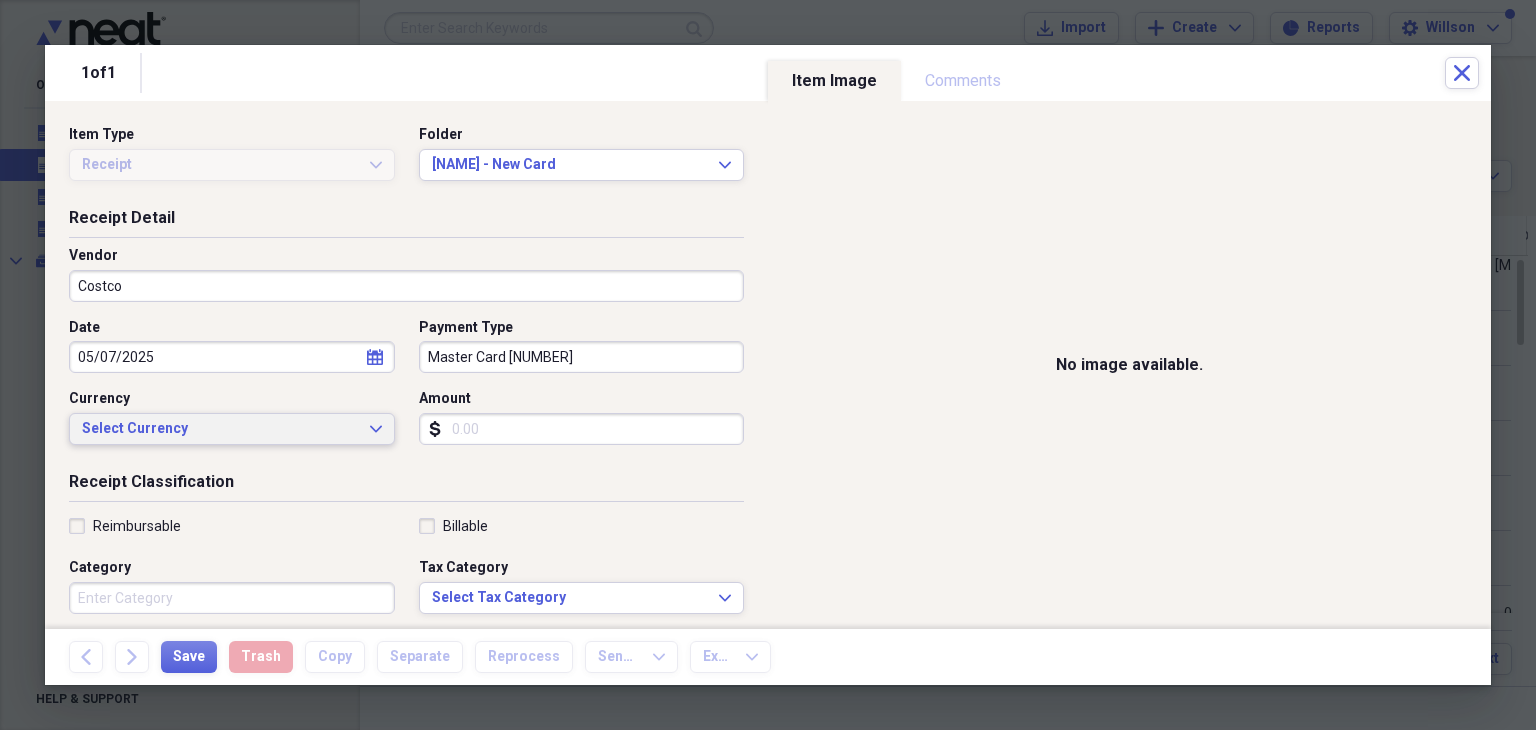 click on "Select Currency" at bounding box center (220, 429) 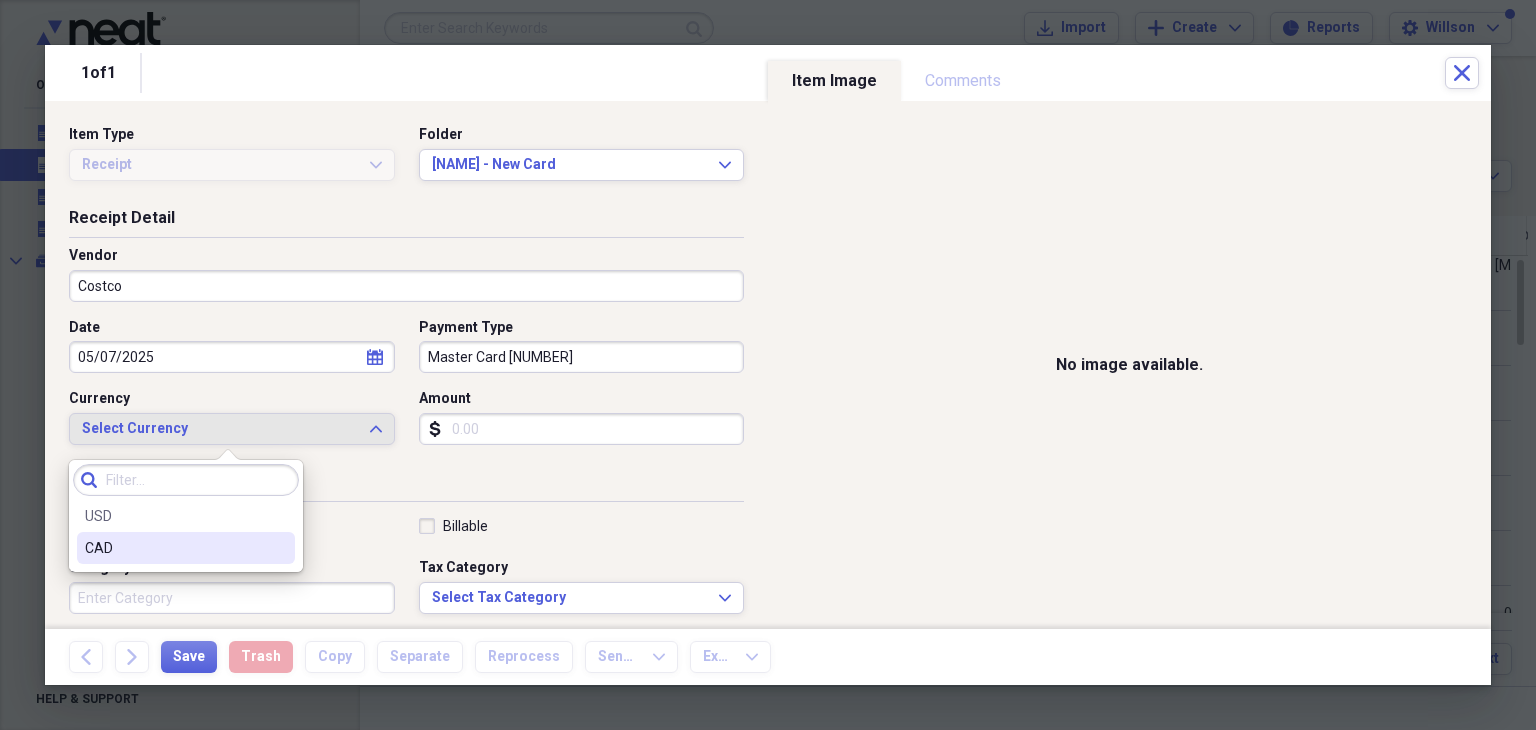click on "CAD" at bounding box center [186, 548] 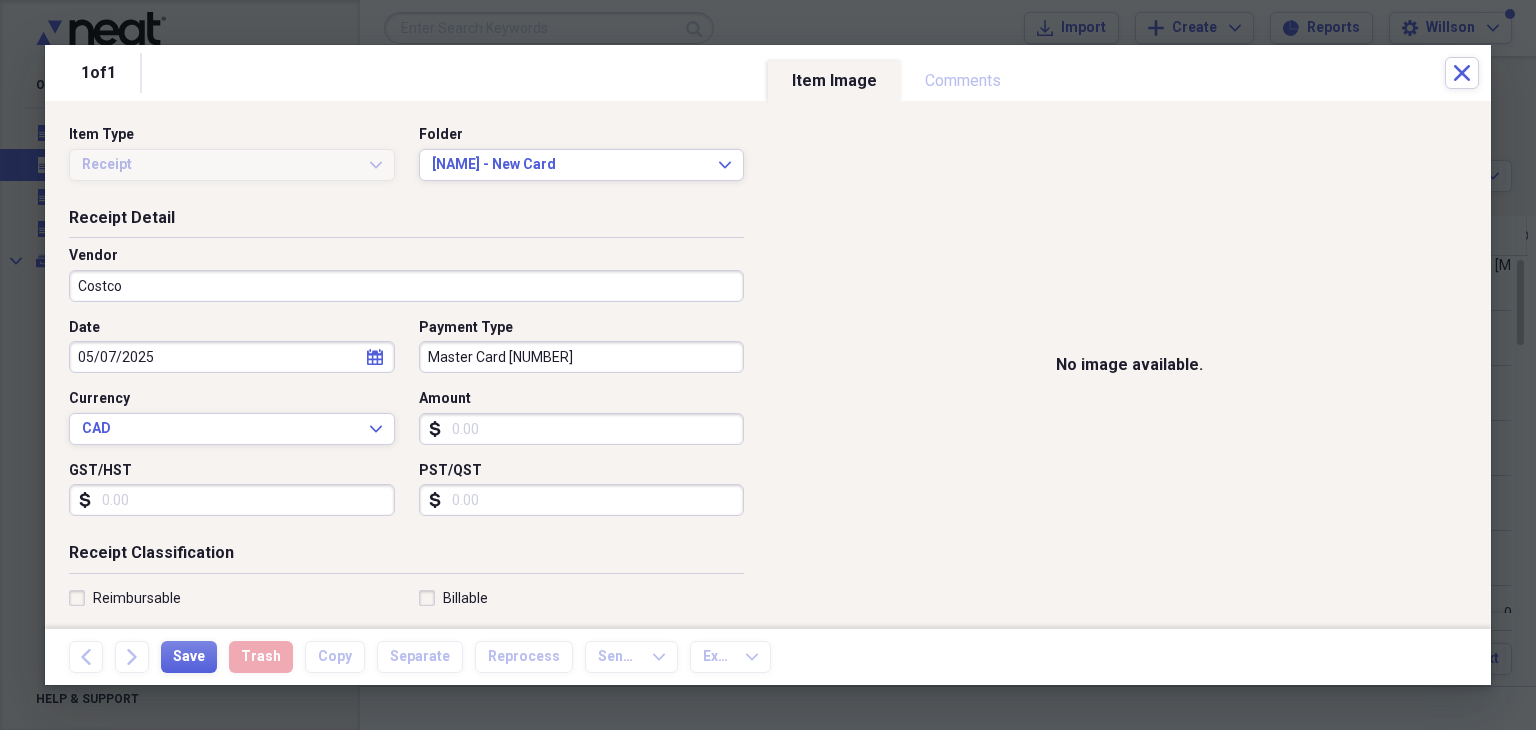 click on "Amount" at bounding box center [582, 399] 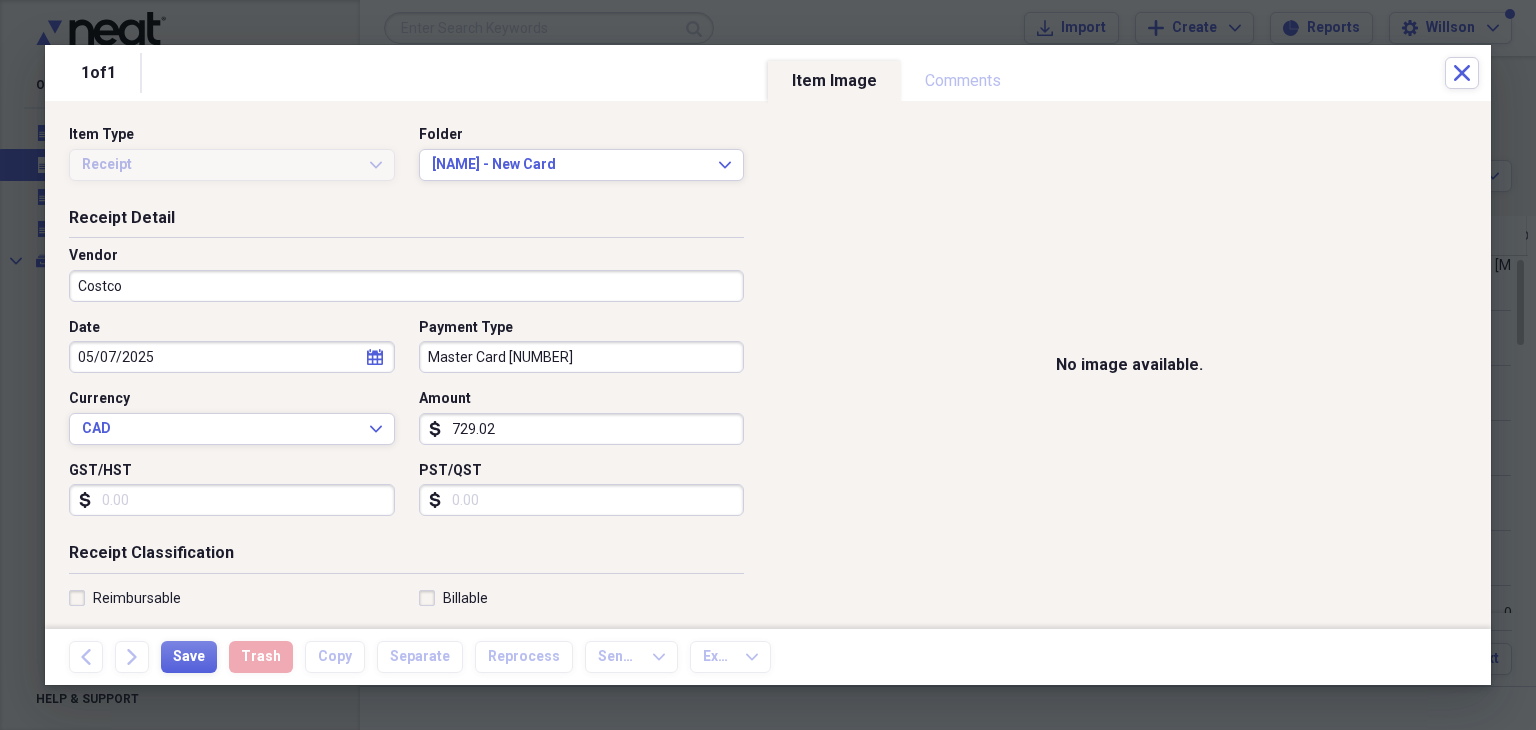 type on "729.02" 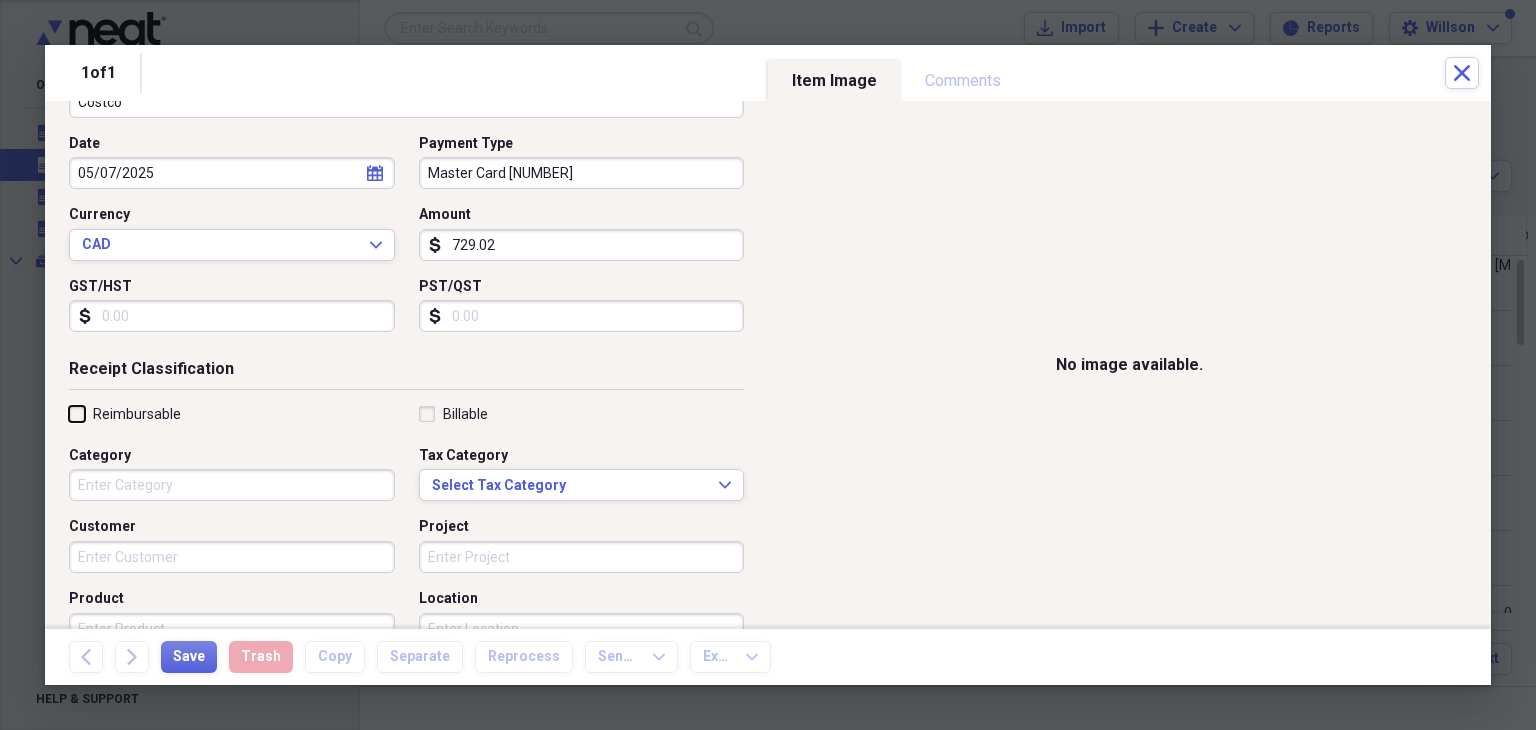 scroll, scrollTop: 188, scrollLeft: 0, axis: vertical 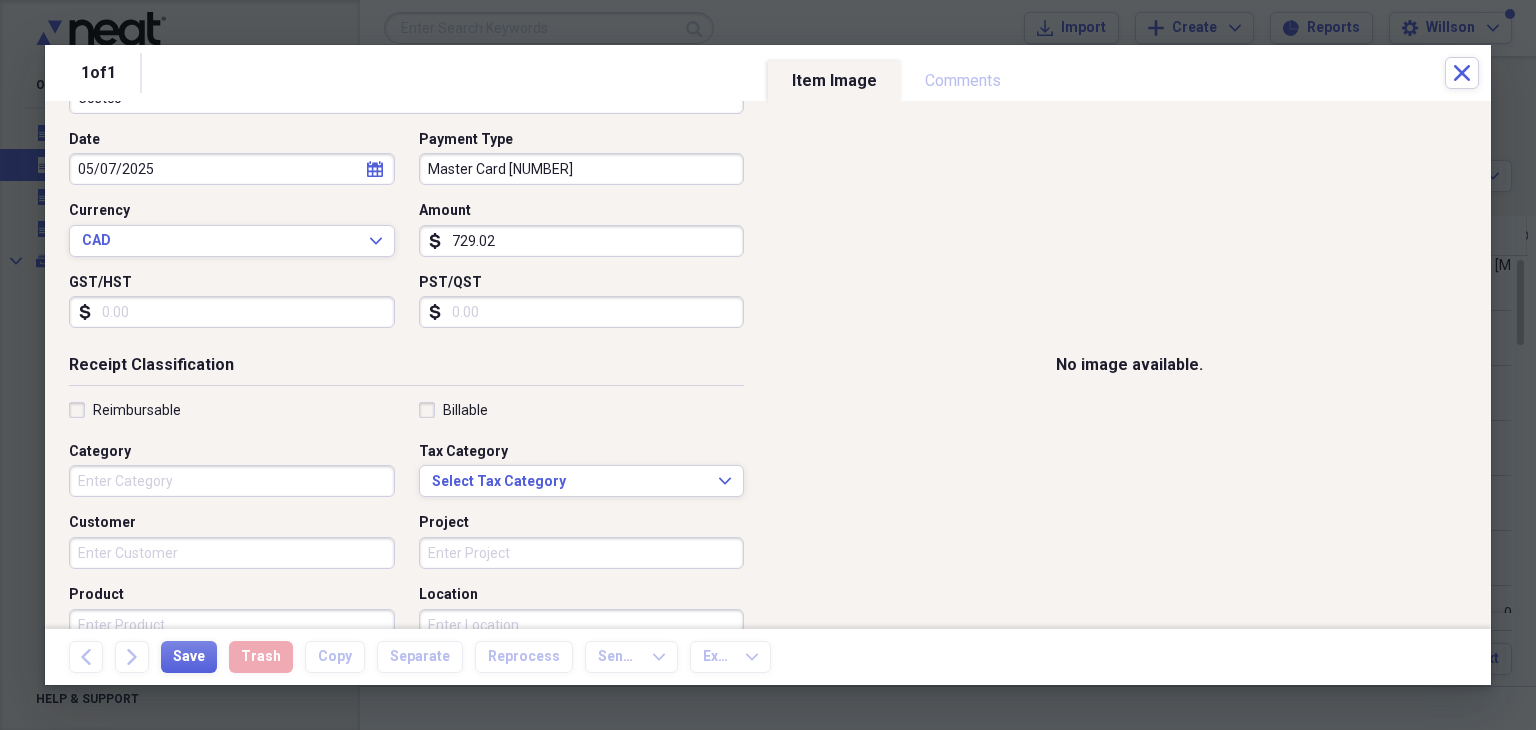 click on "Category" at bounding box center (232, 452) 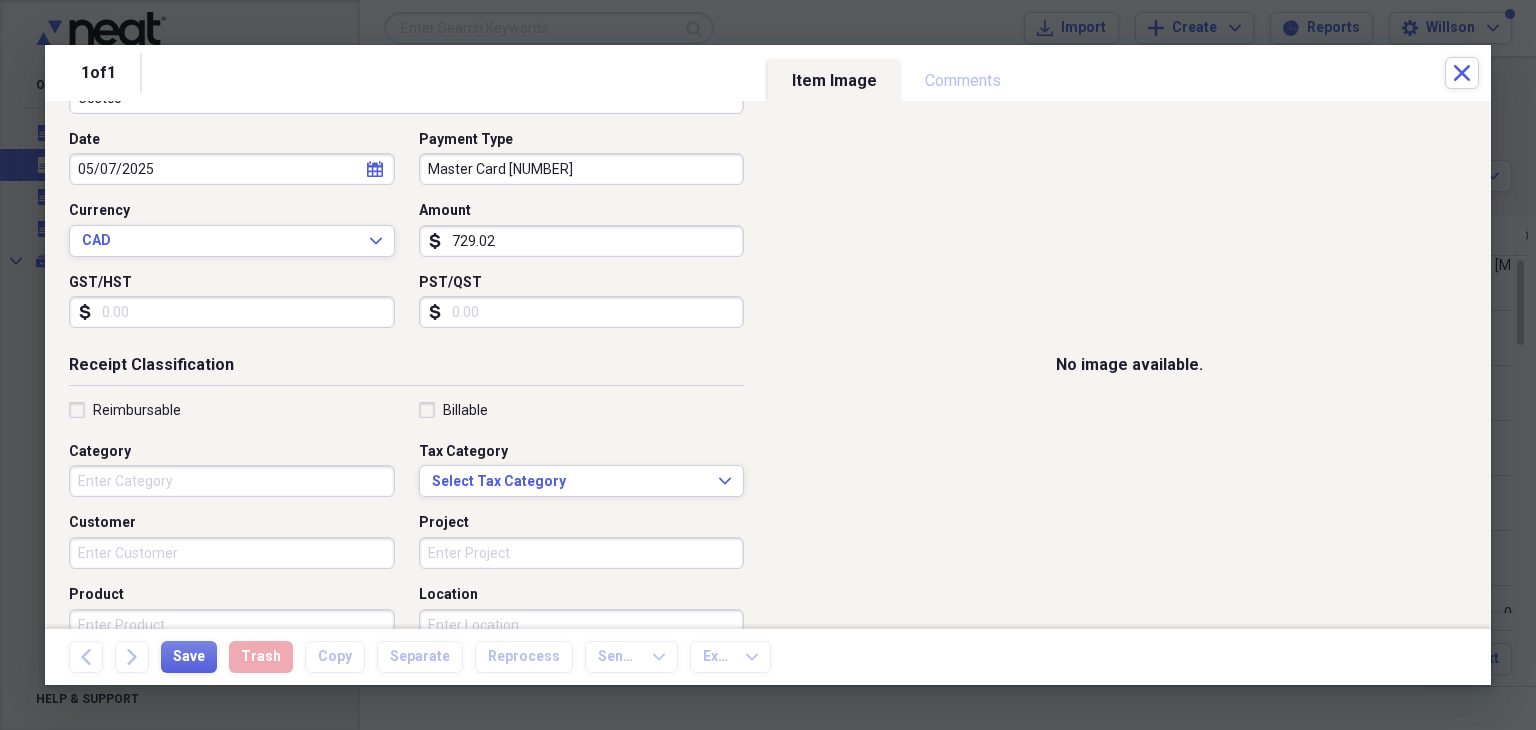 click on "Category" at bounding box center [232, 481] 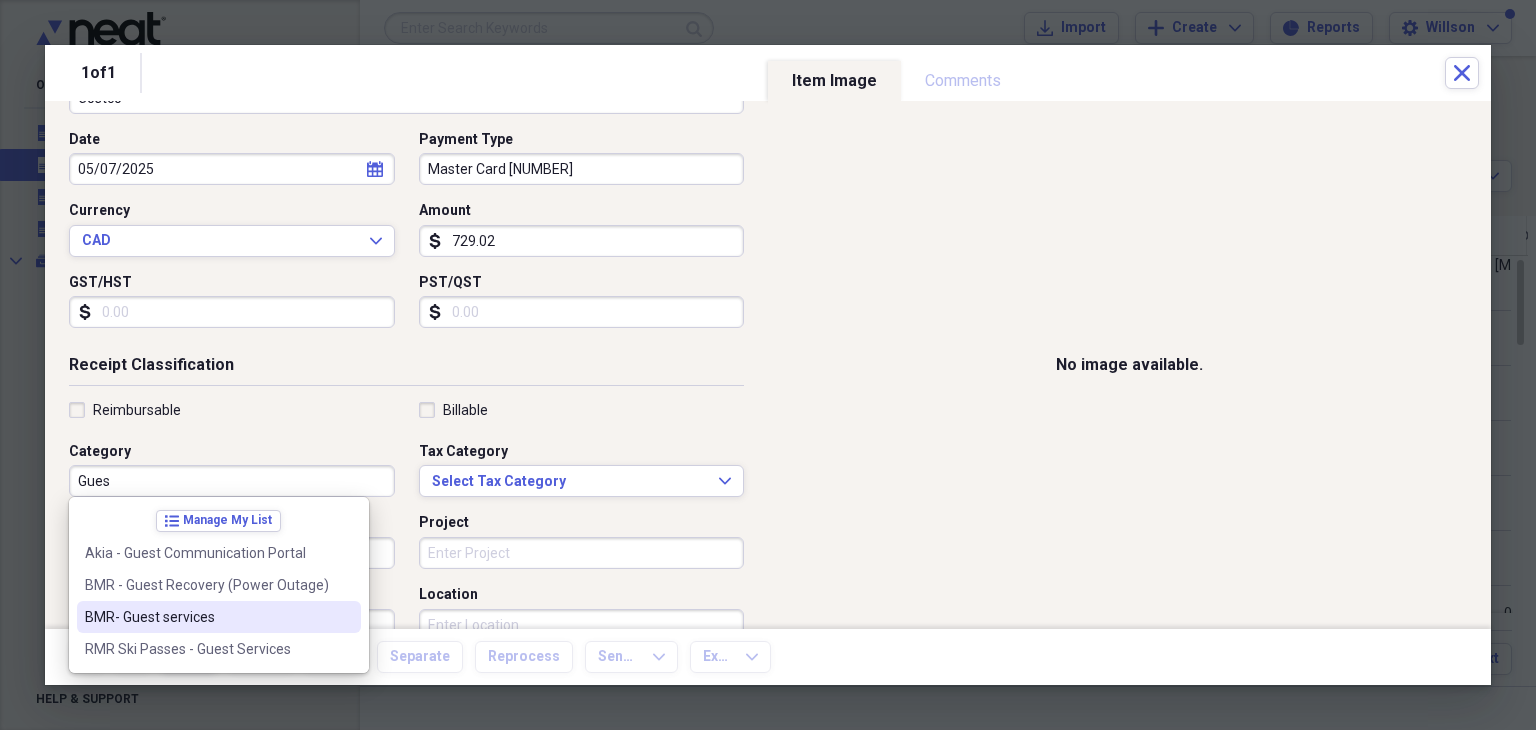 click on "BMR- Guest services" at bounding box center (207, 617) 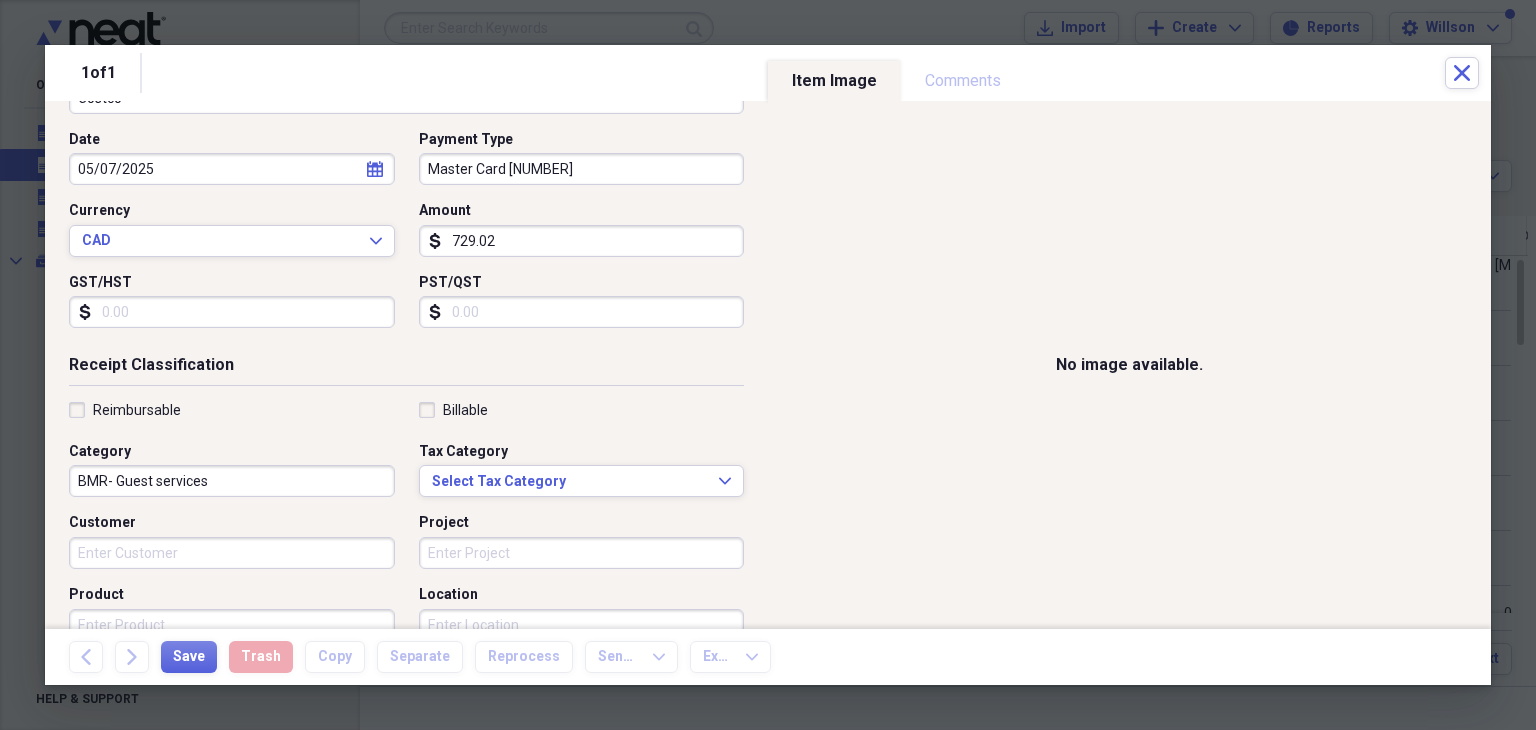 type on "BMR- Guest services" 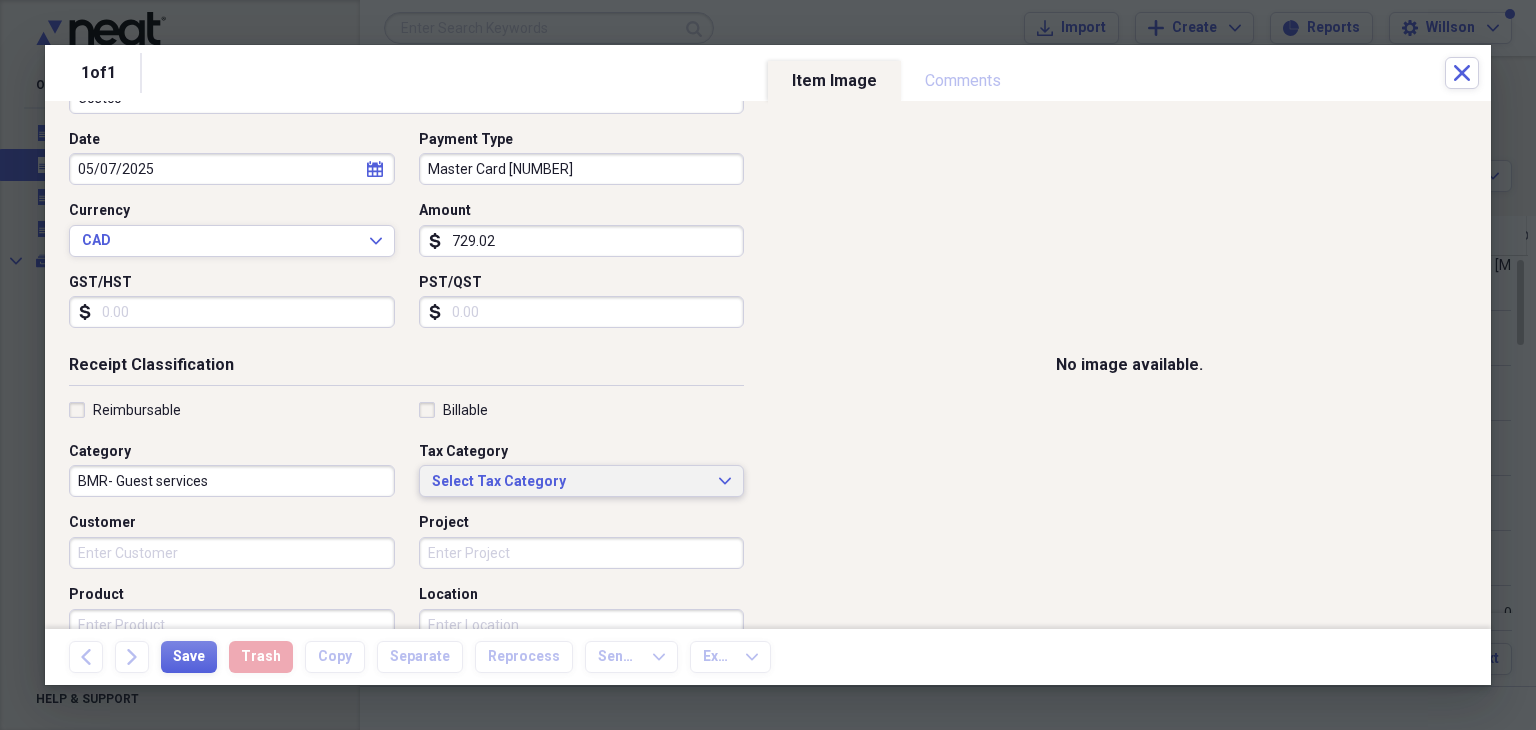 type 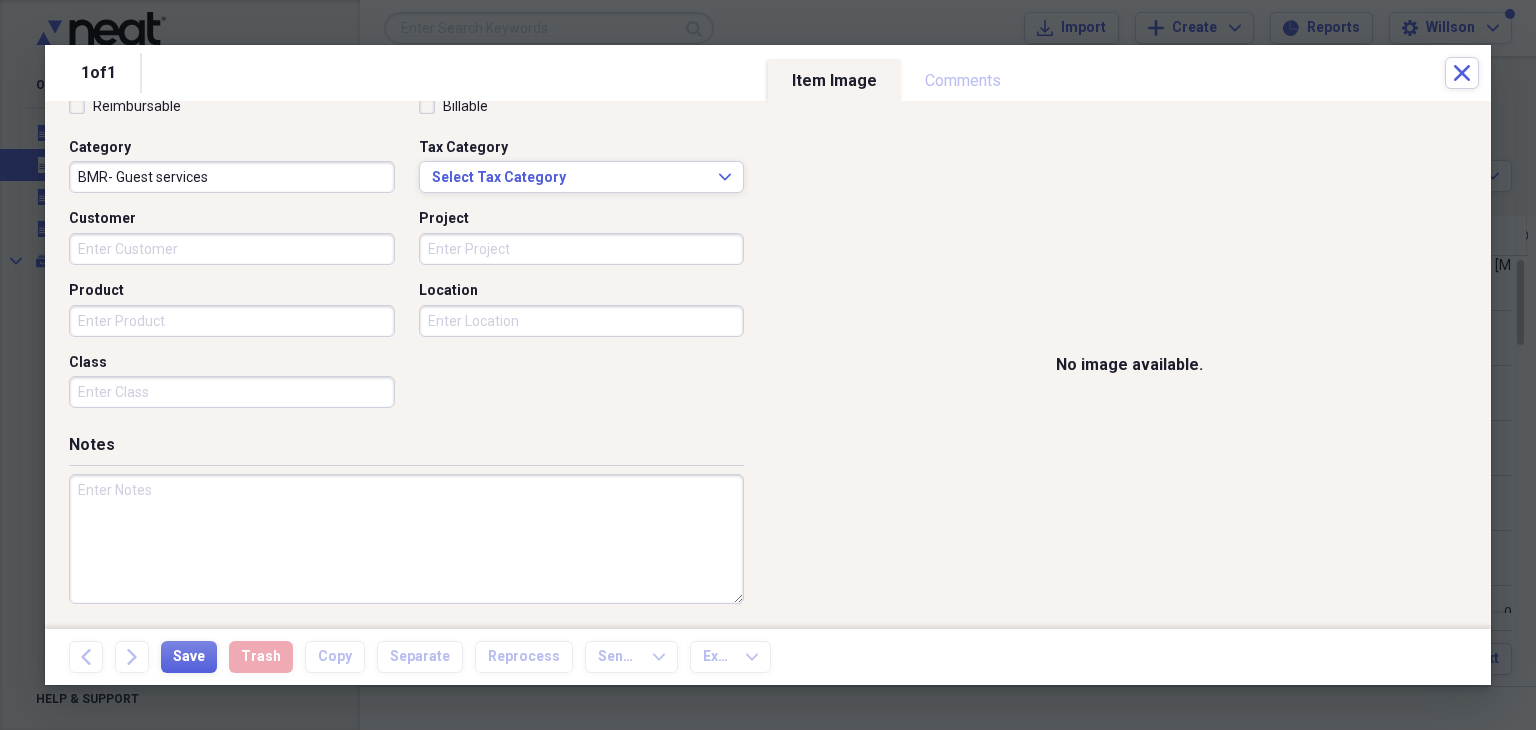 click at bounding box center [406, 539] 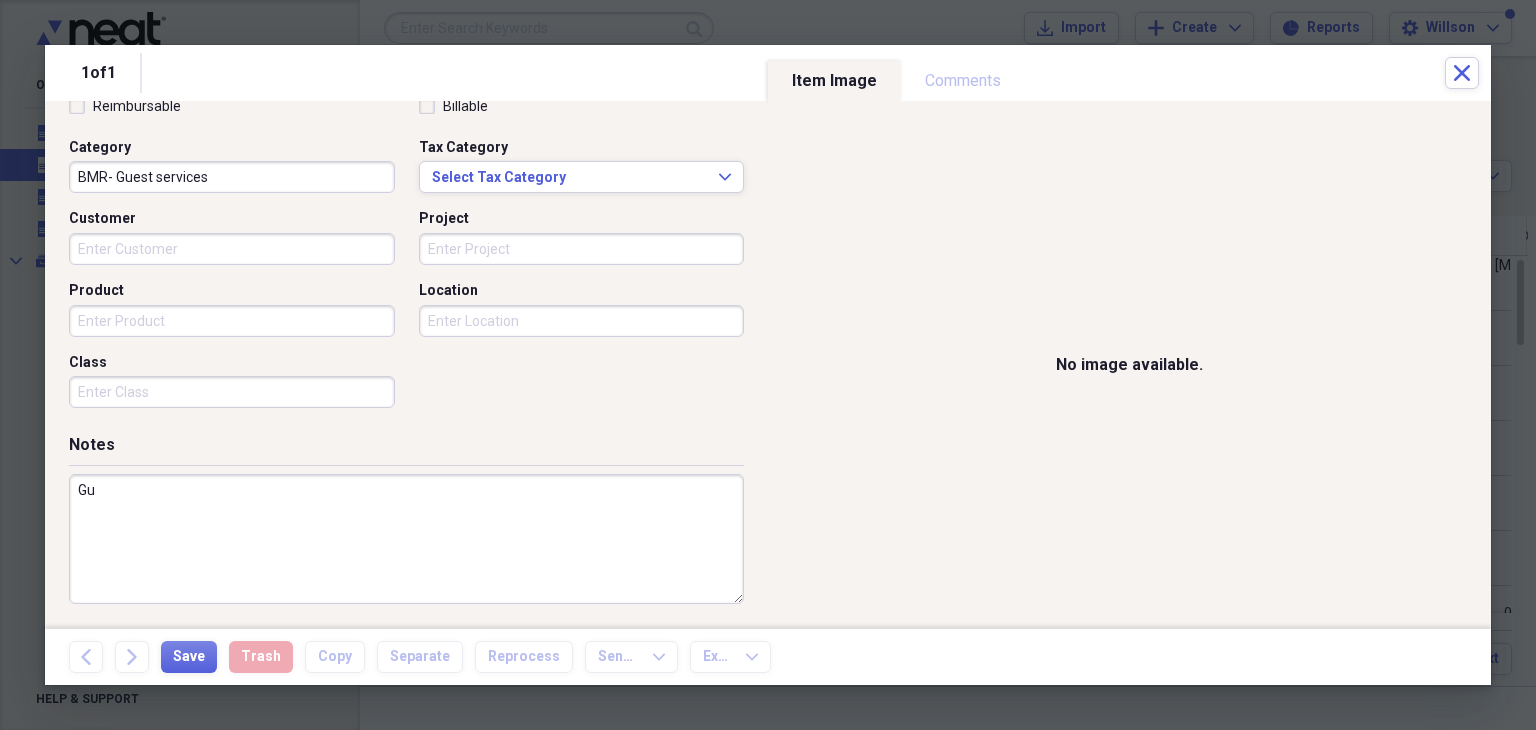 type on "G" 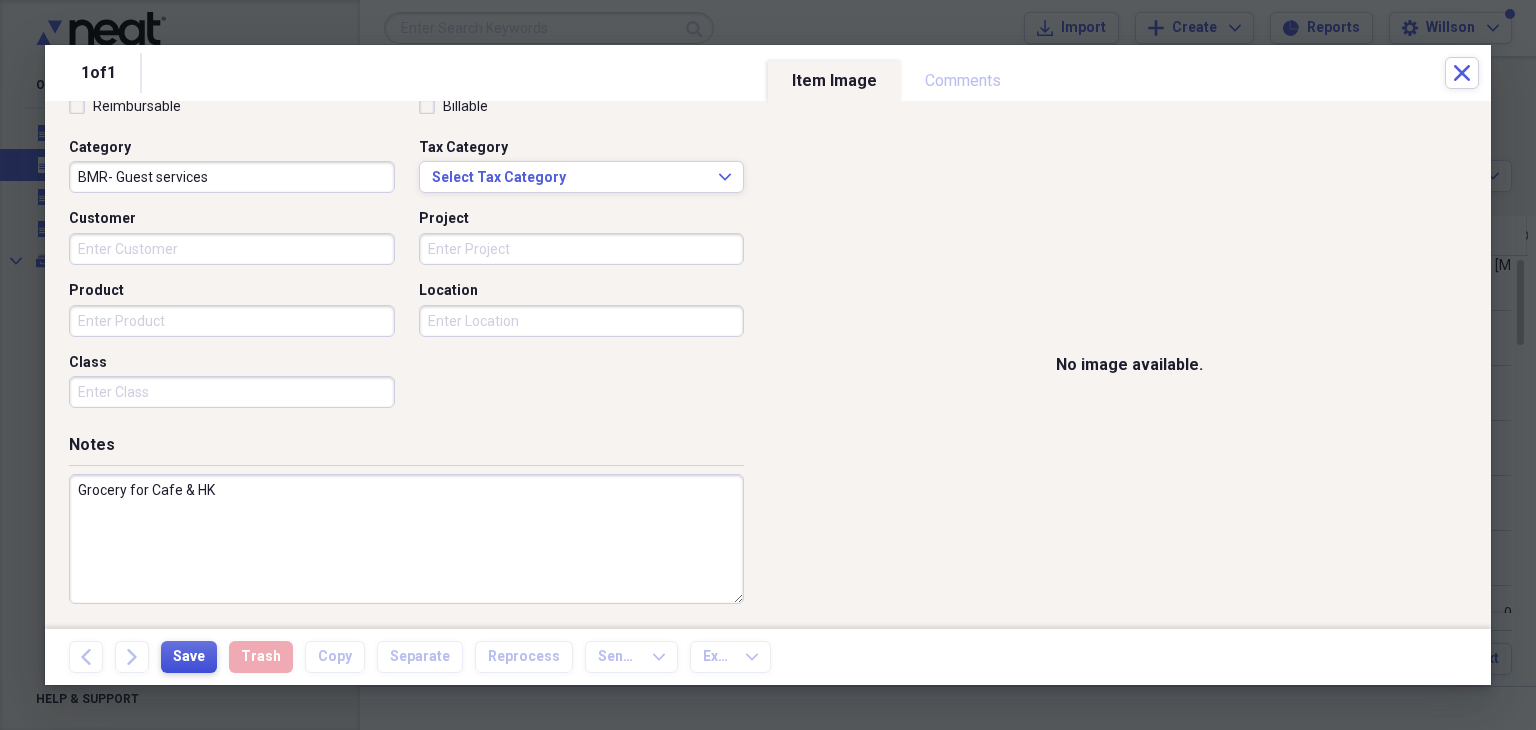 type on "Grocery for Cafe & HK" 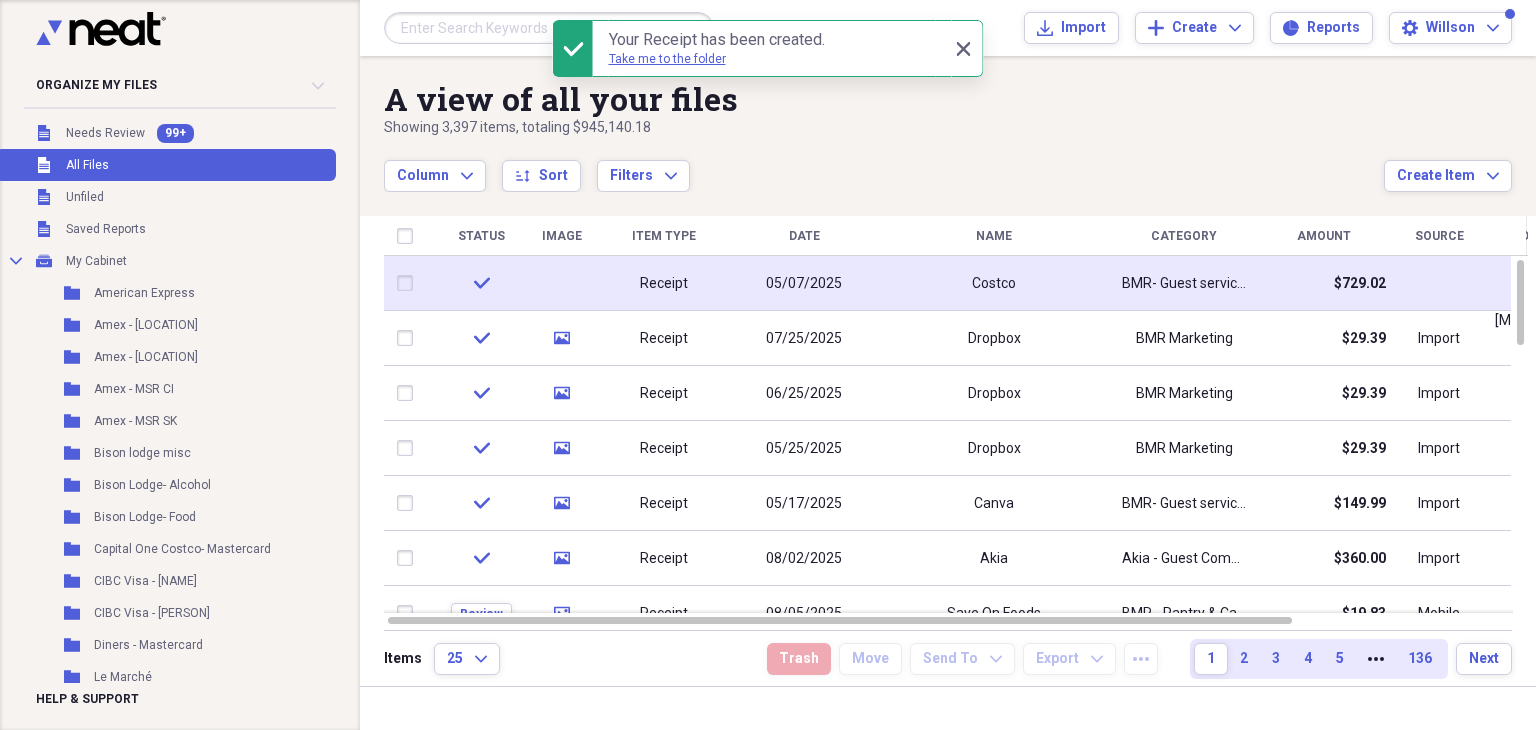 click on "05/07/2025" at bounding box center (804, 284) 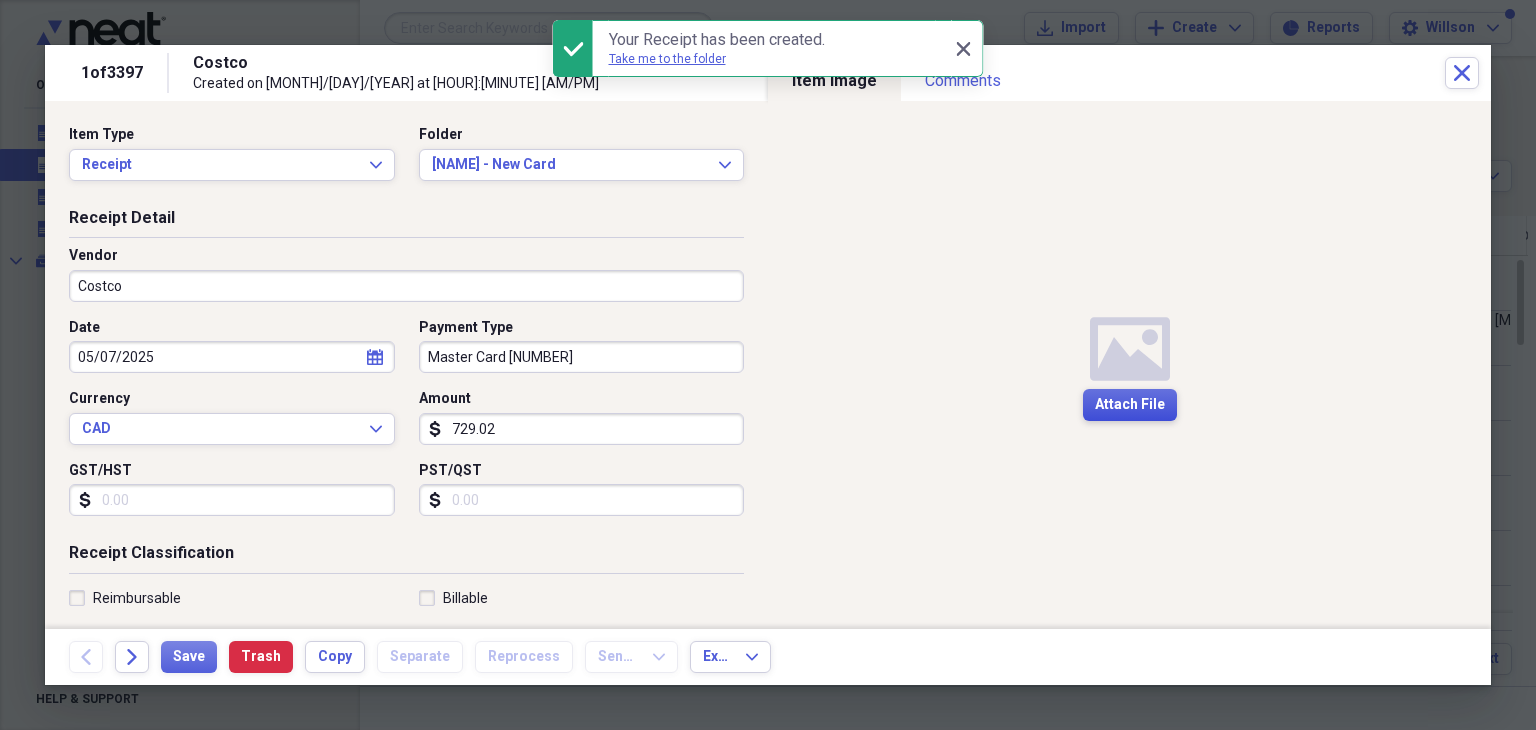 click on "Attach File" at bounding box center [1130, 405] 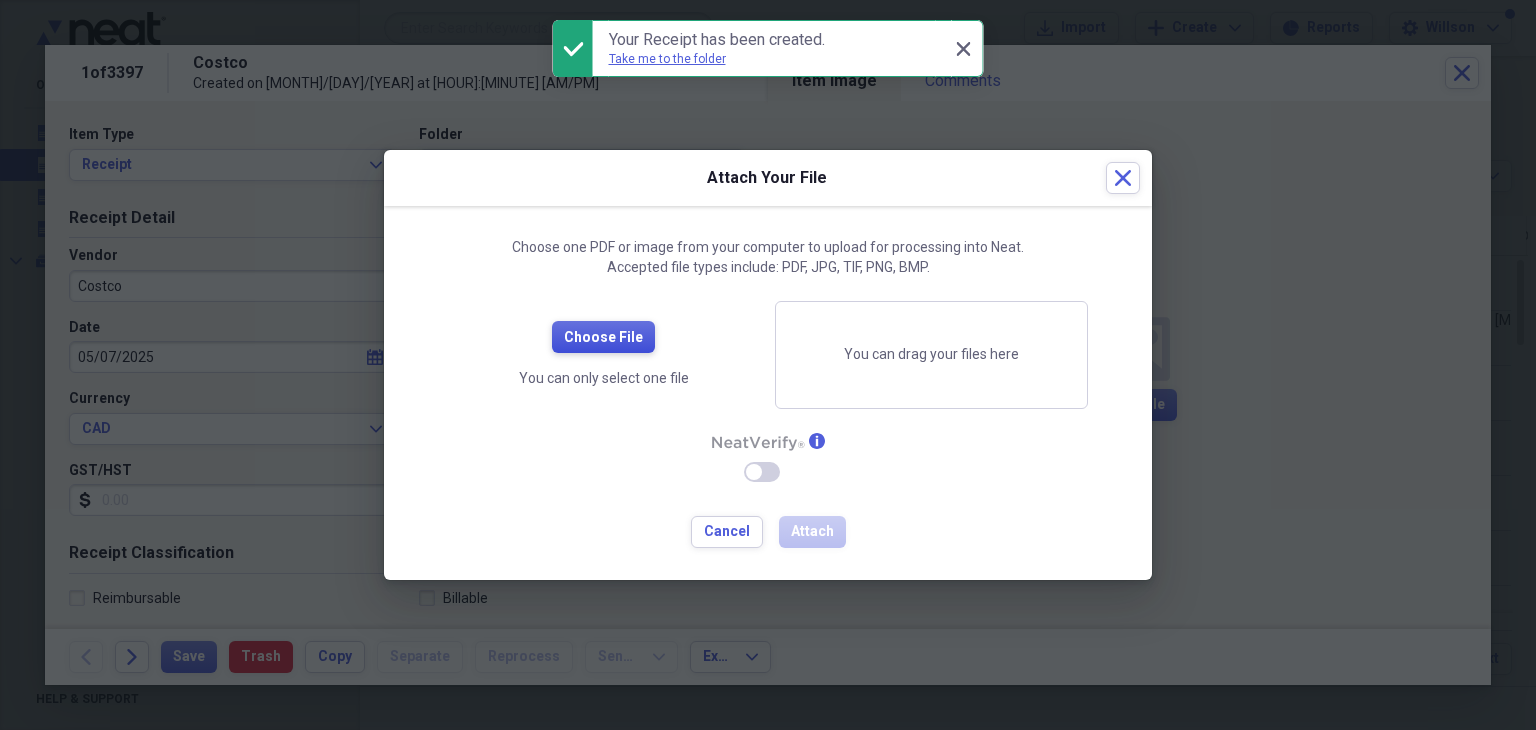 click on "Choose File" at bounding box center (603, 338) 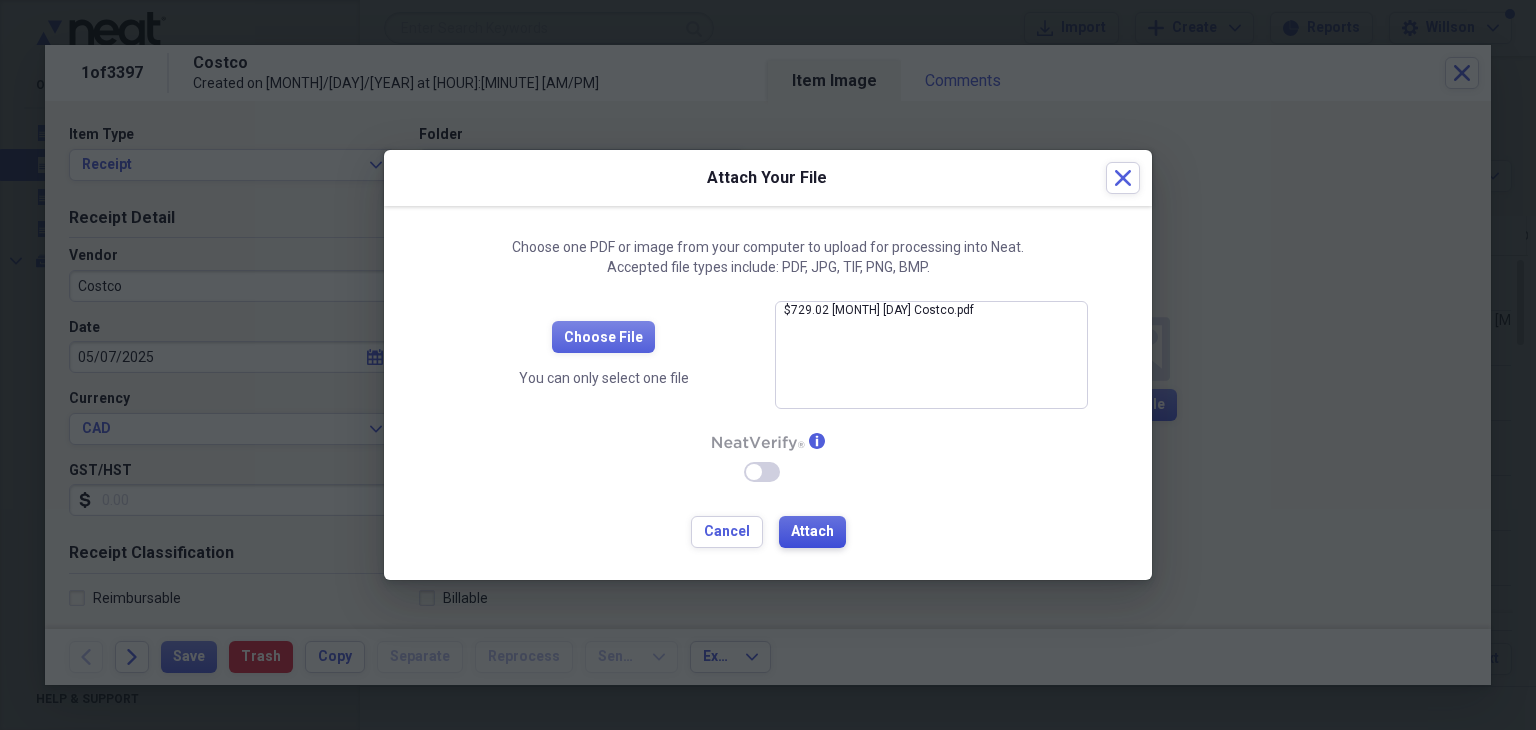 click on "Attach" at bounding box center (812, 532) 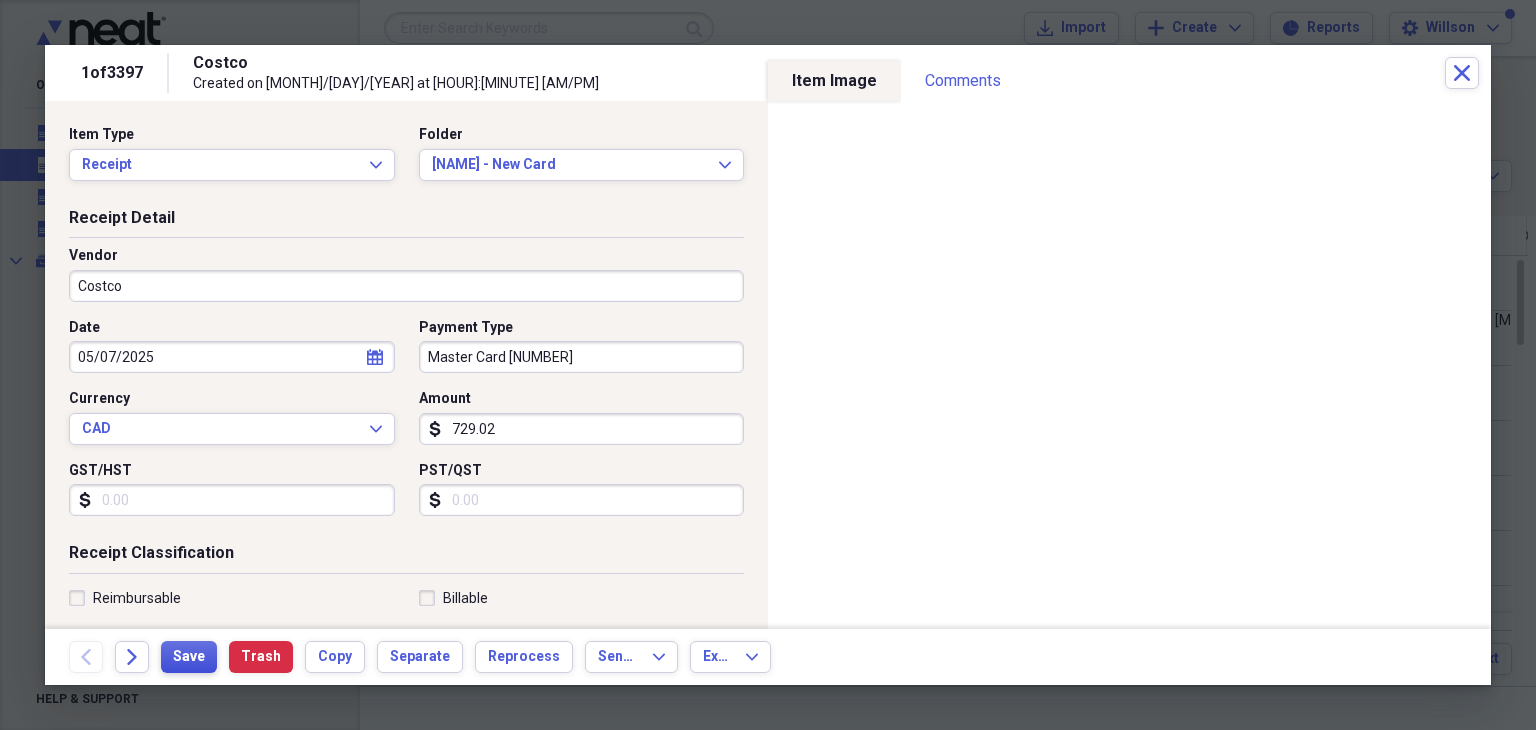 click on "Save" at bounding box center [189, 657] 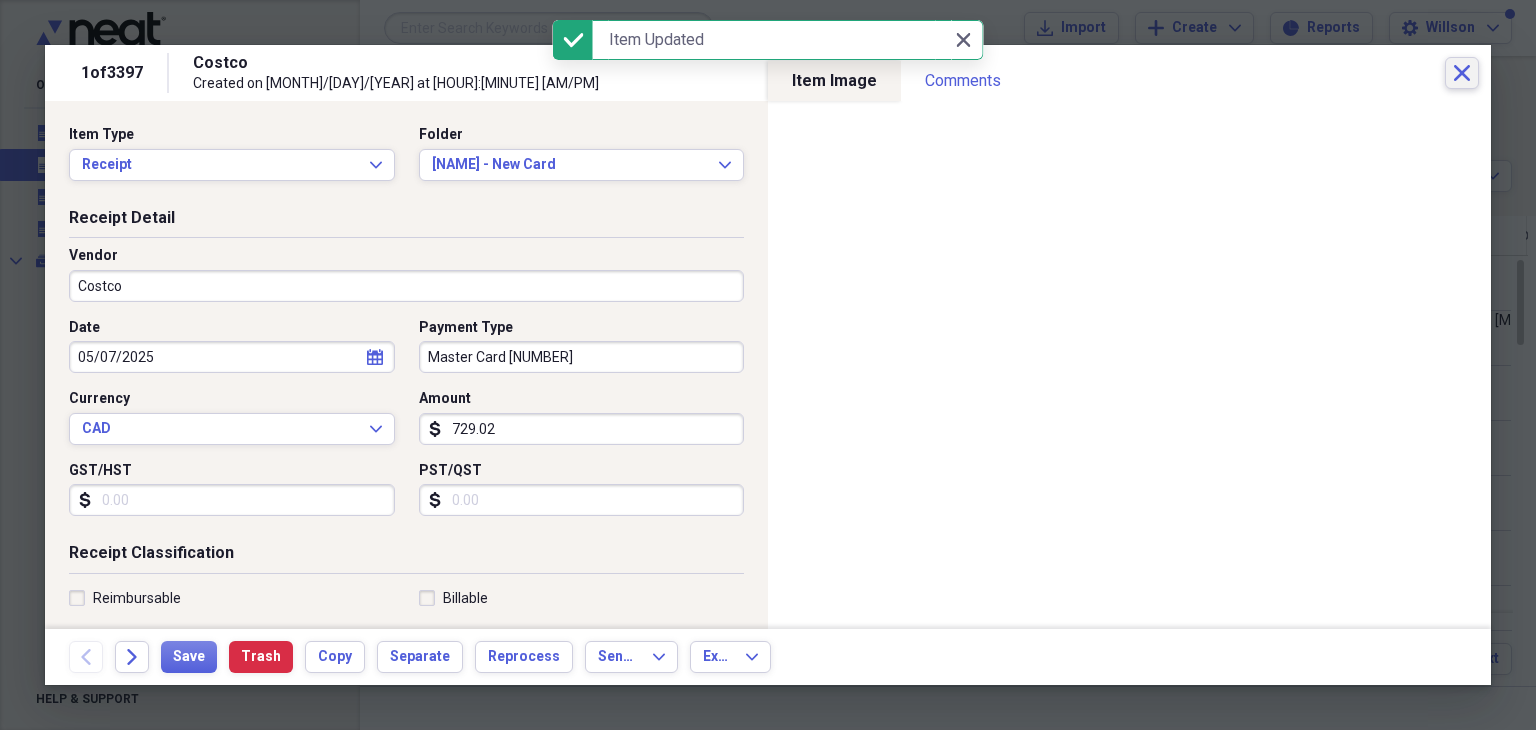 click on "Close" 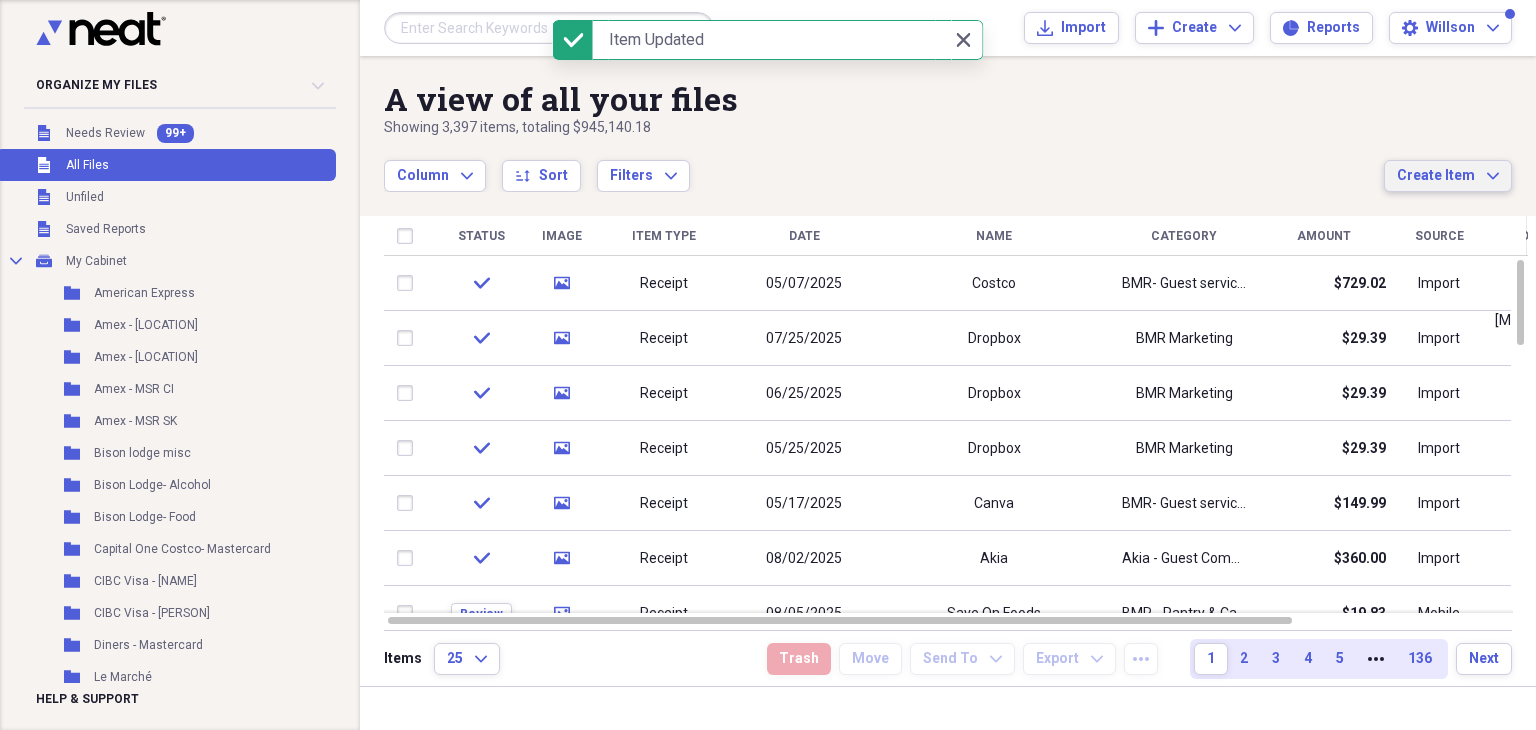click on "Create Item Expand" at bounding box center (1448, 176) 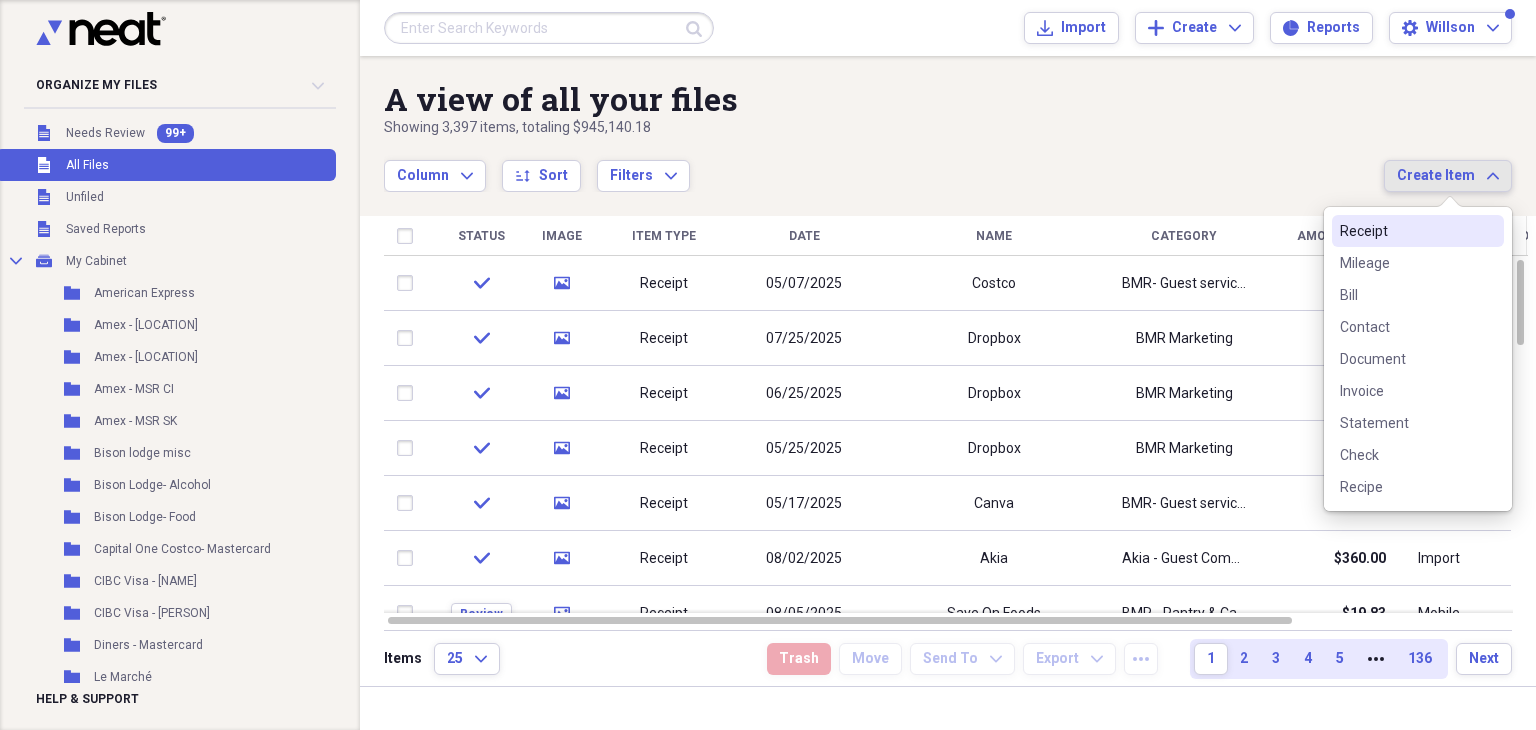 click on "Receipt" at bounding box center [1418, 231] 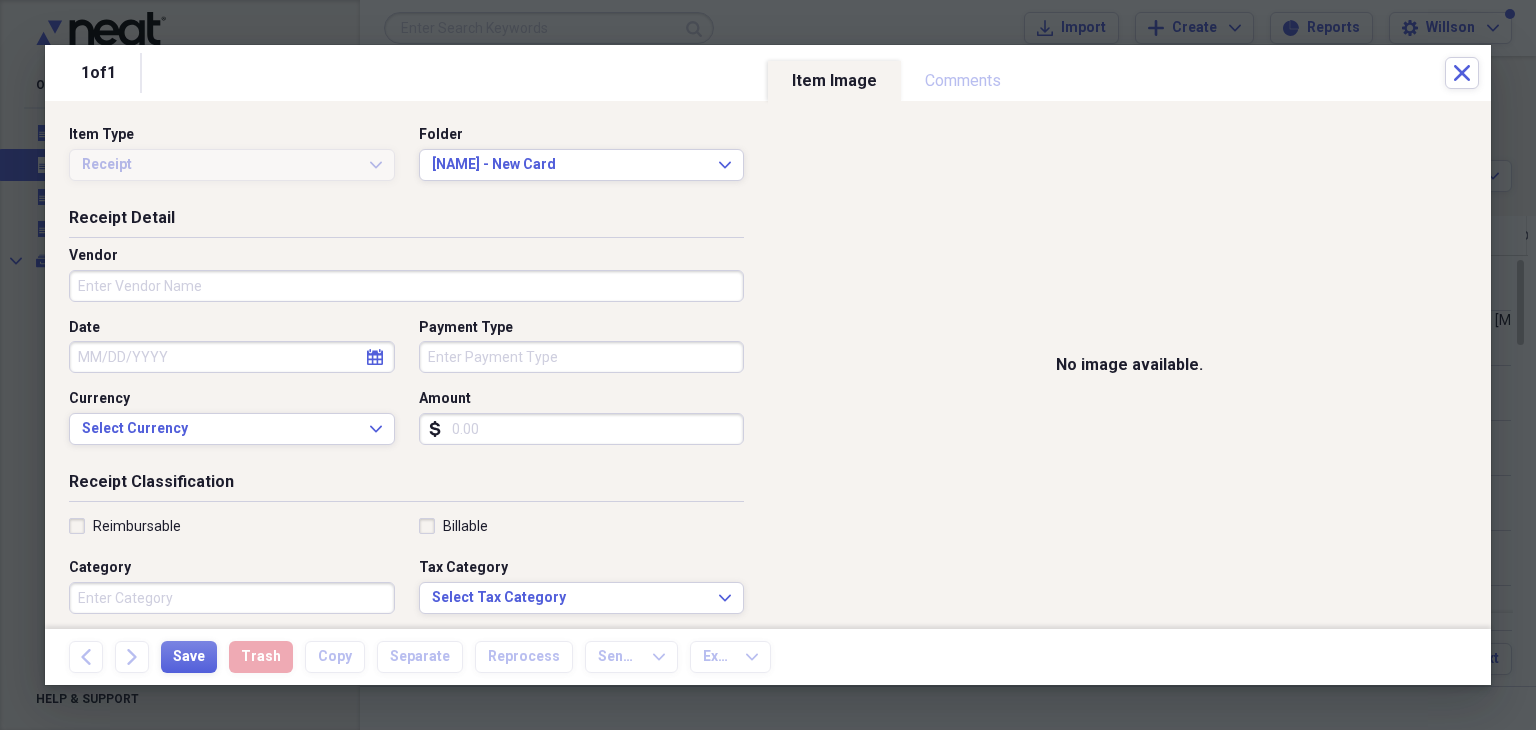 click on "Vendor" at bounding box center [406, 286] 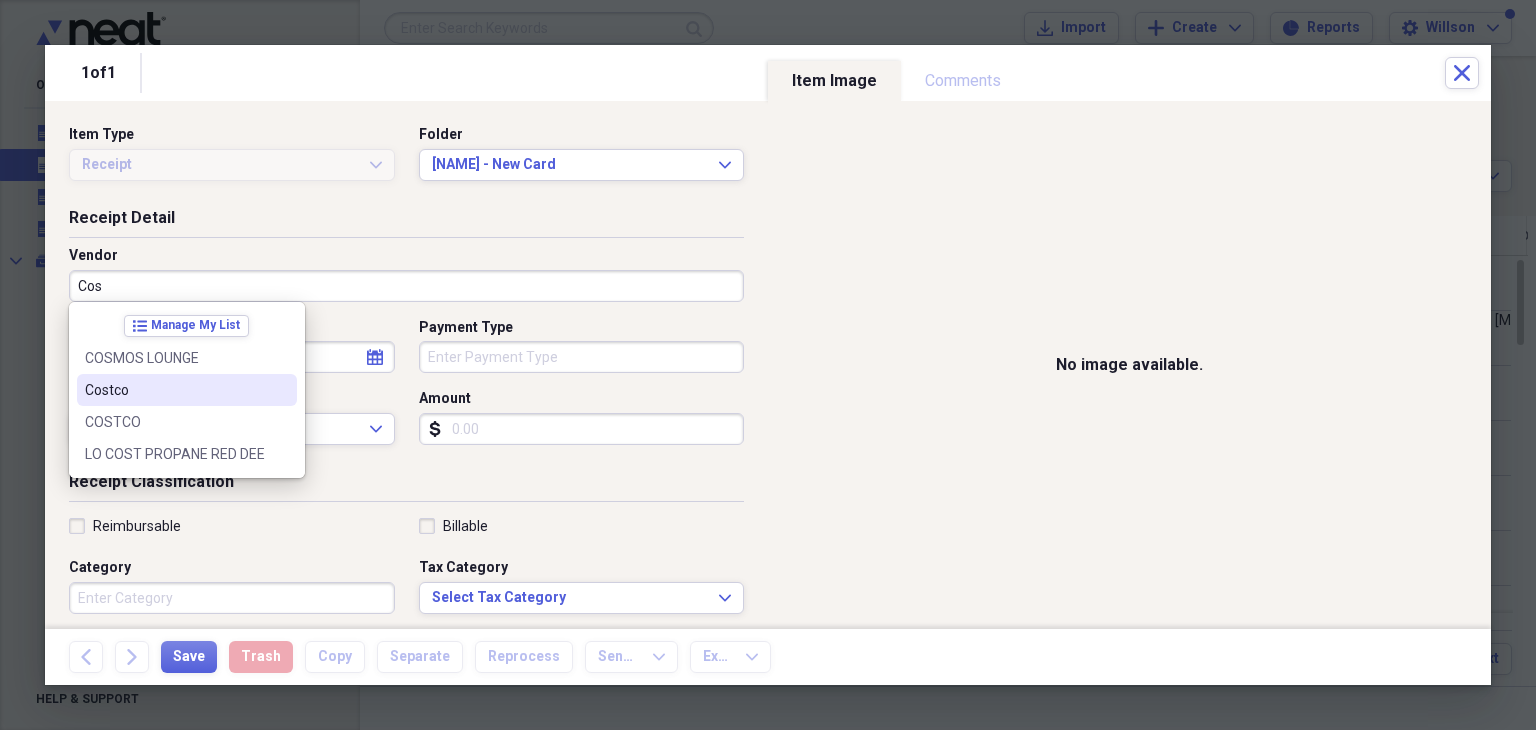 type on "Costco" 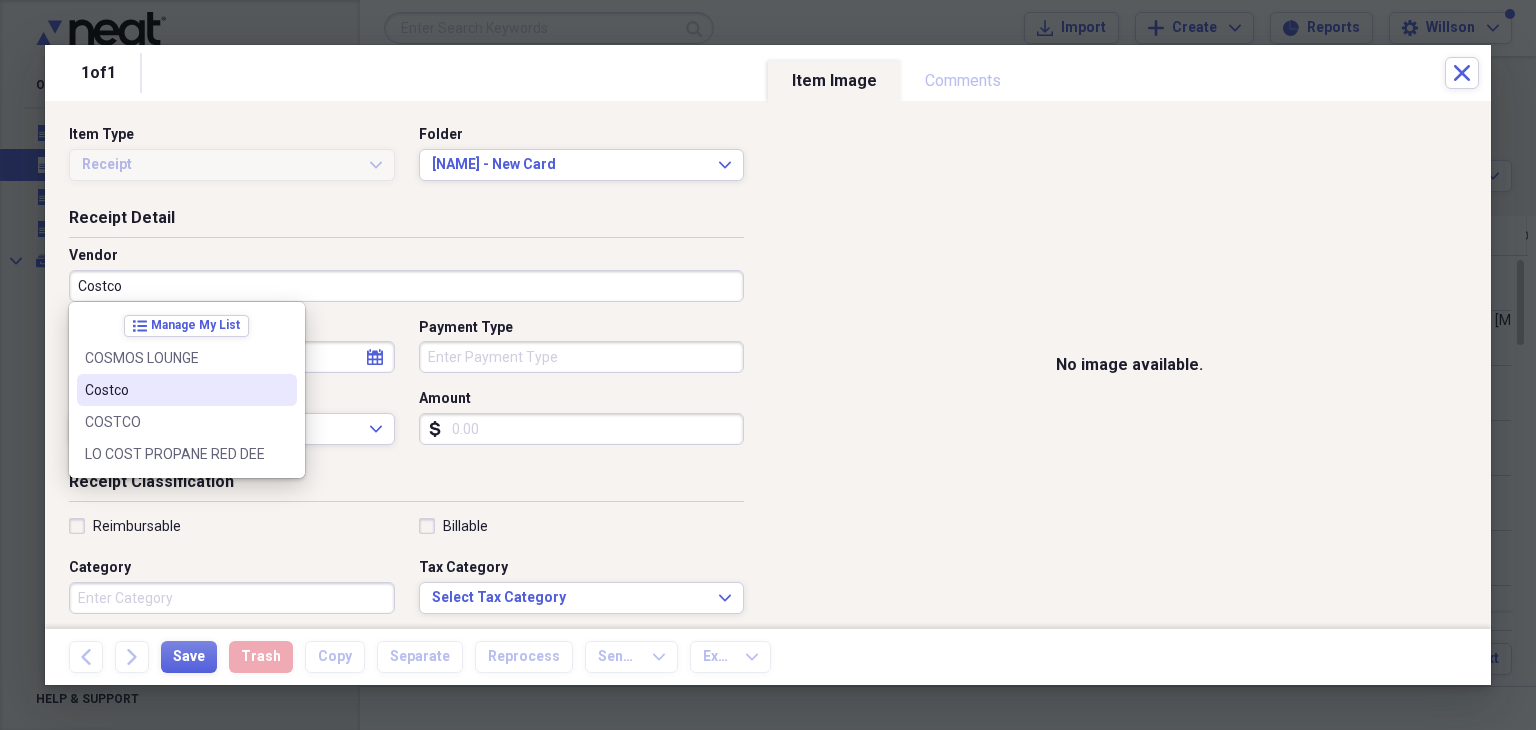 select on "7" 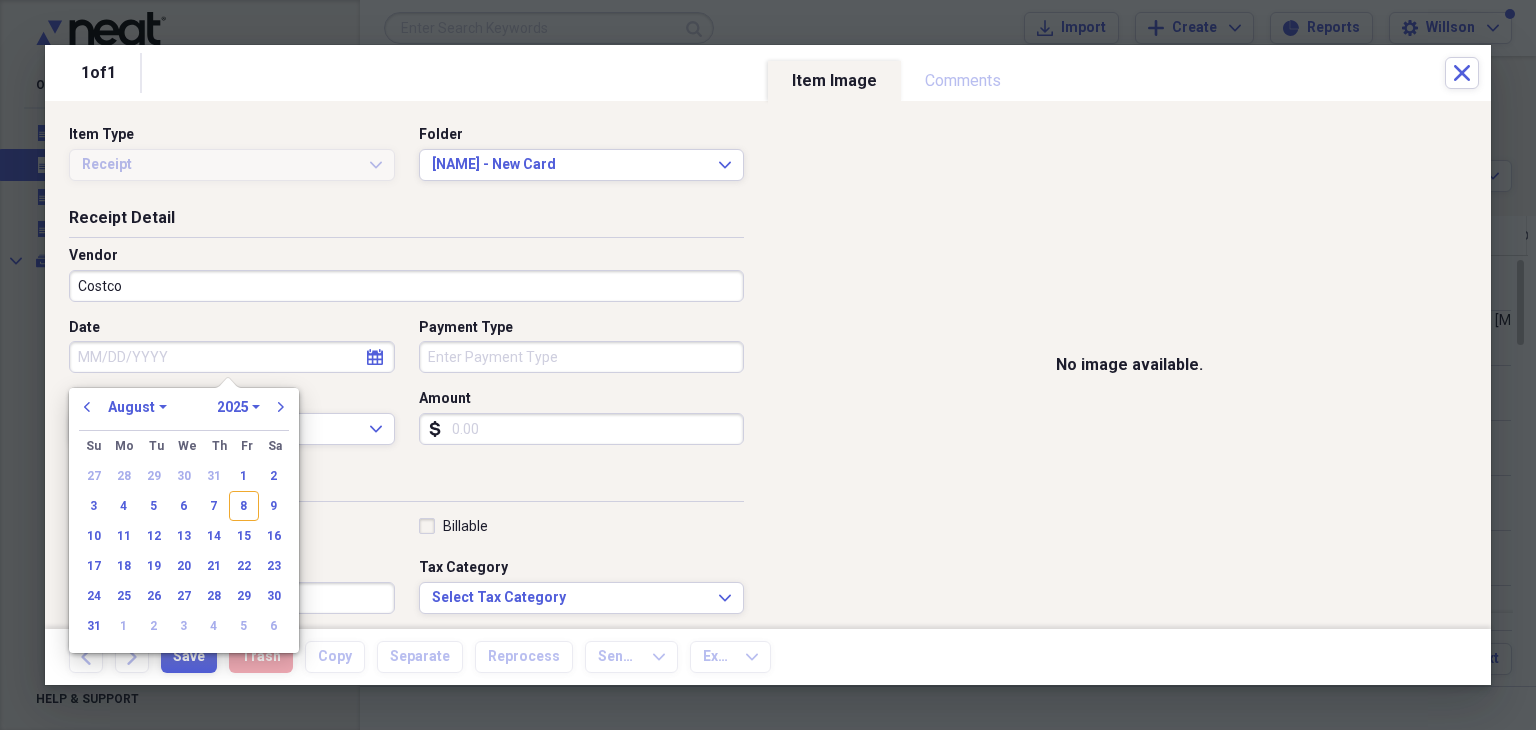 type 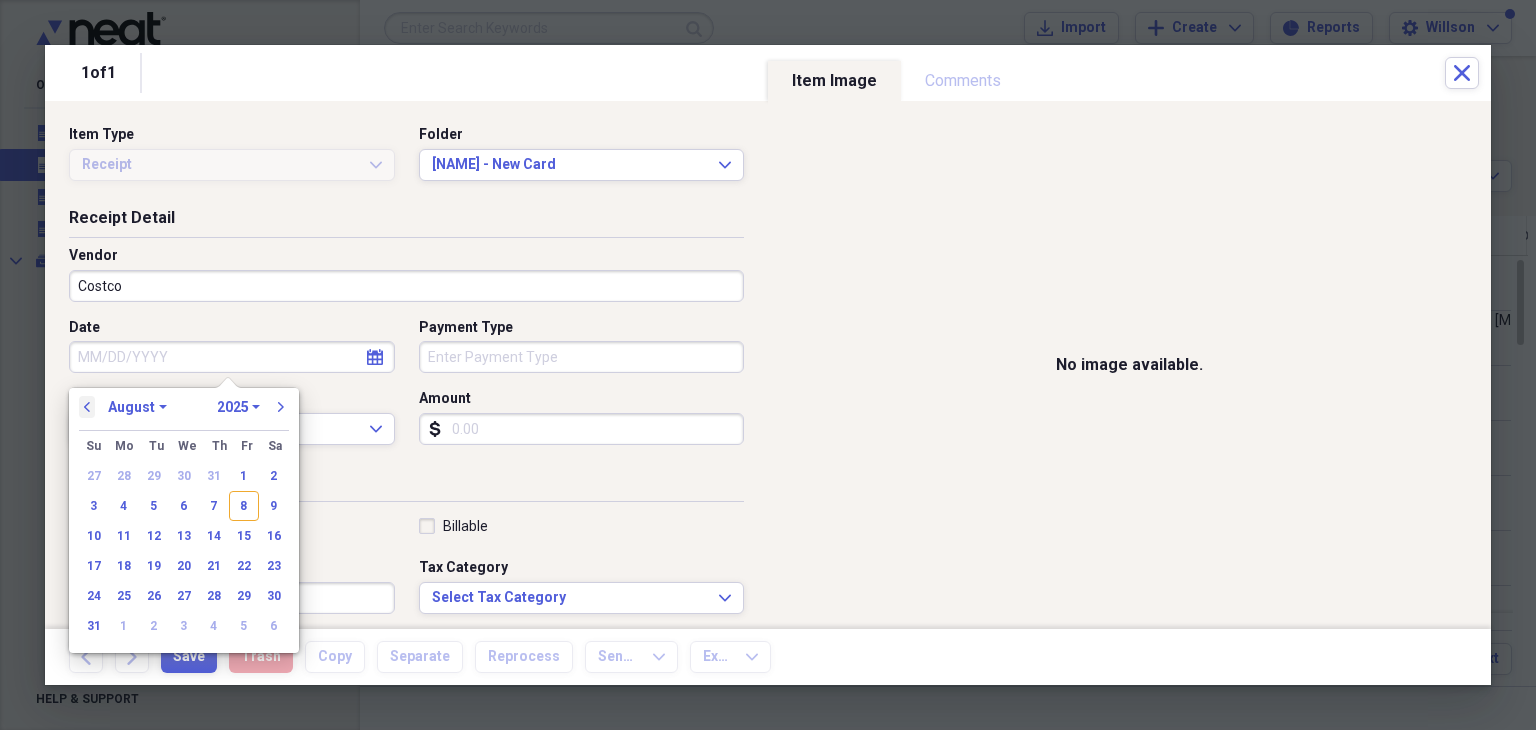 click on "previous" at bounding box center [87, 407] 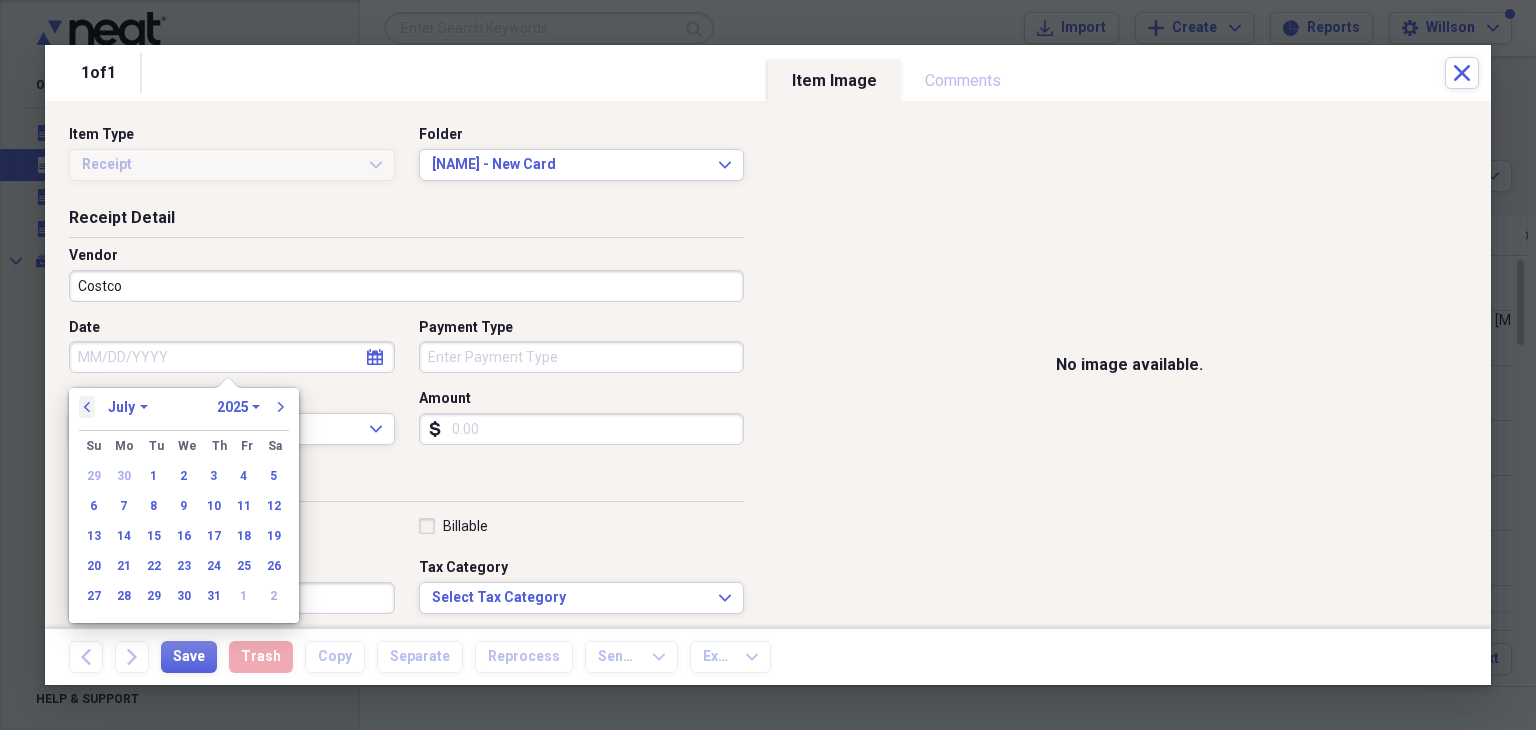 click on "previous" at bounding box center (87, 407) 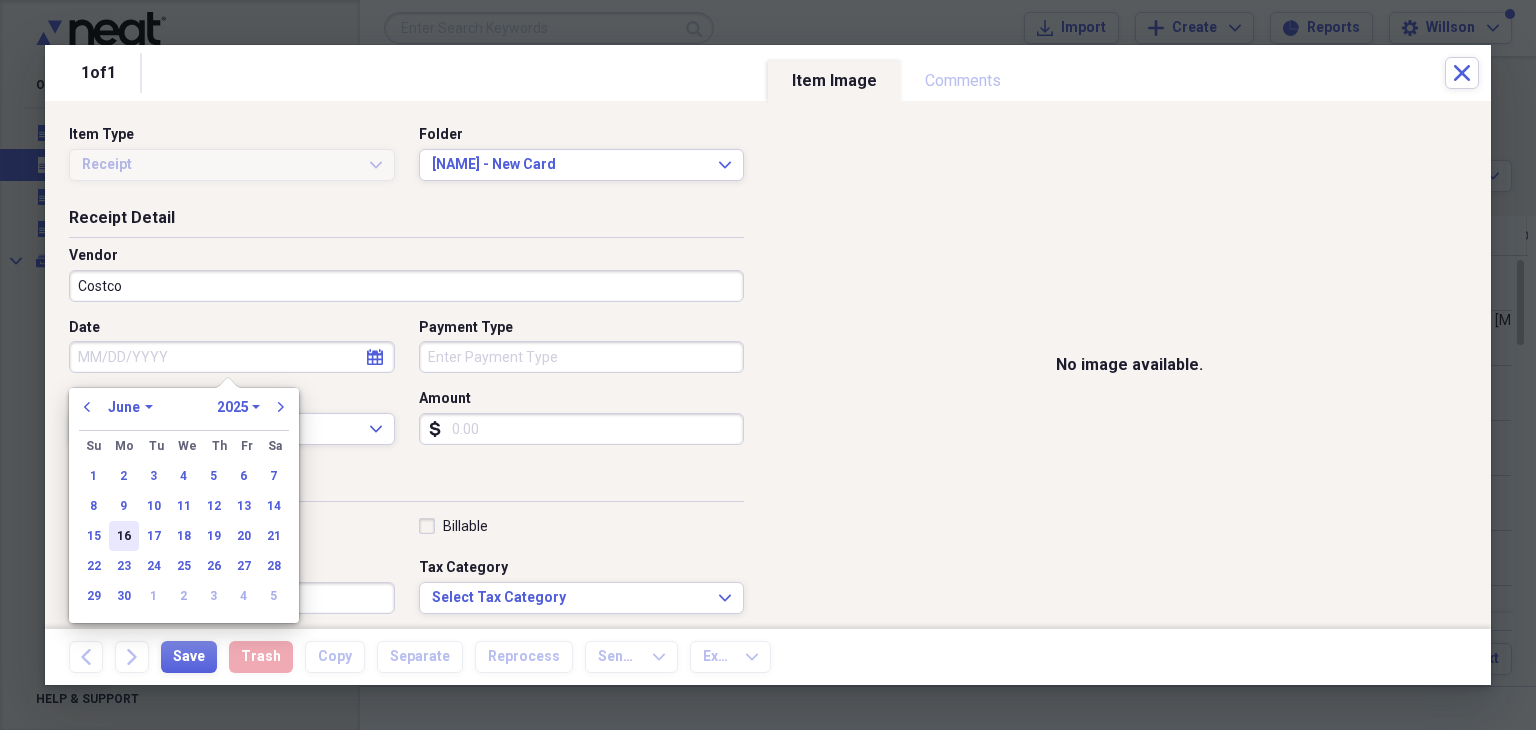 click on "16" at bounding box center [124, 536] 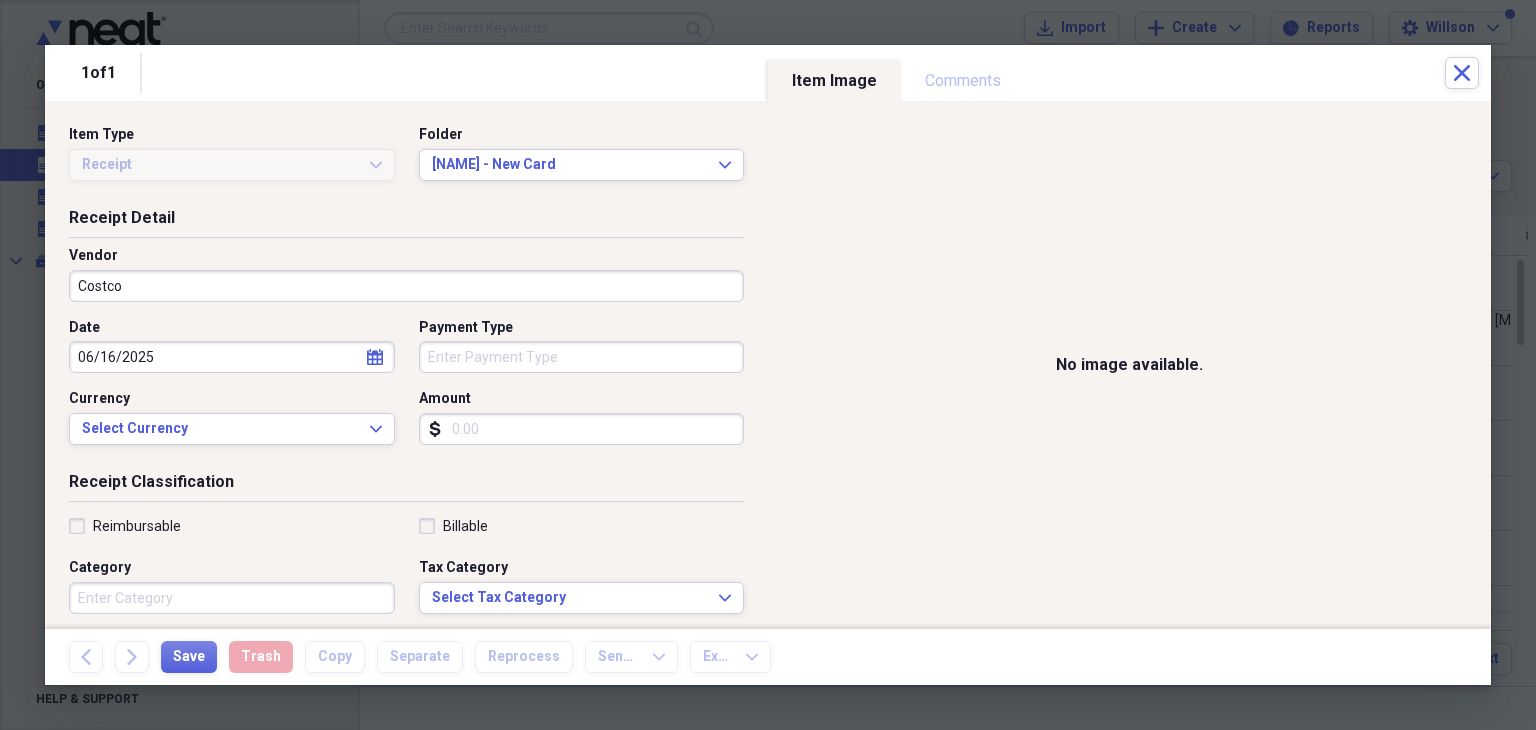 click on "Payment Type" at bounding box center (582, 357) 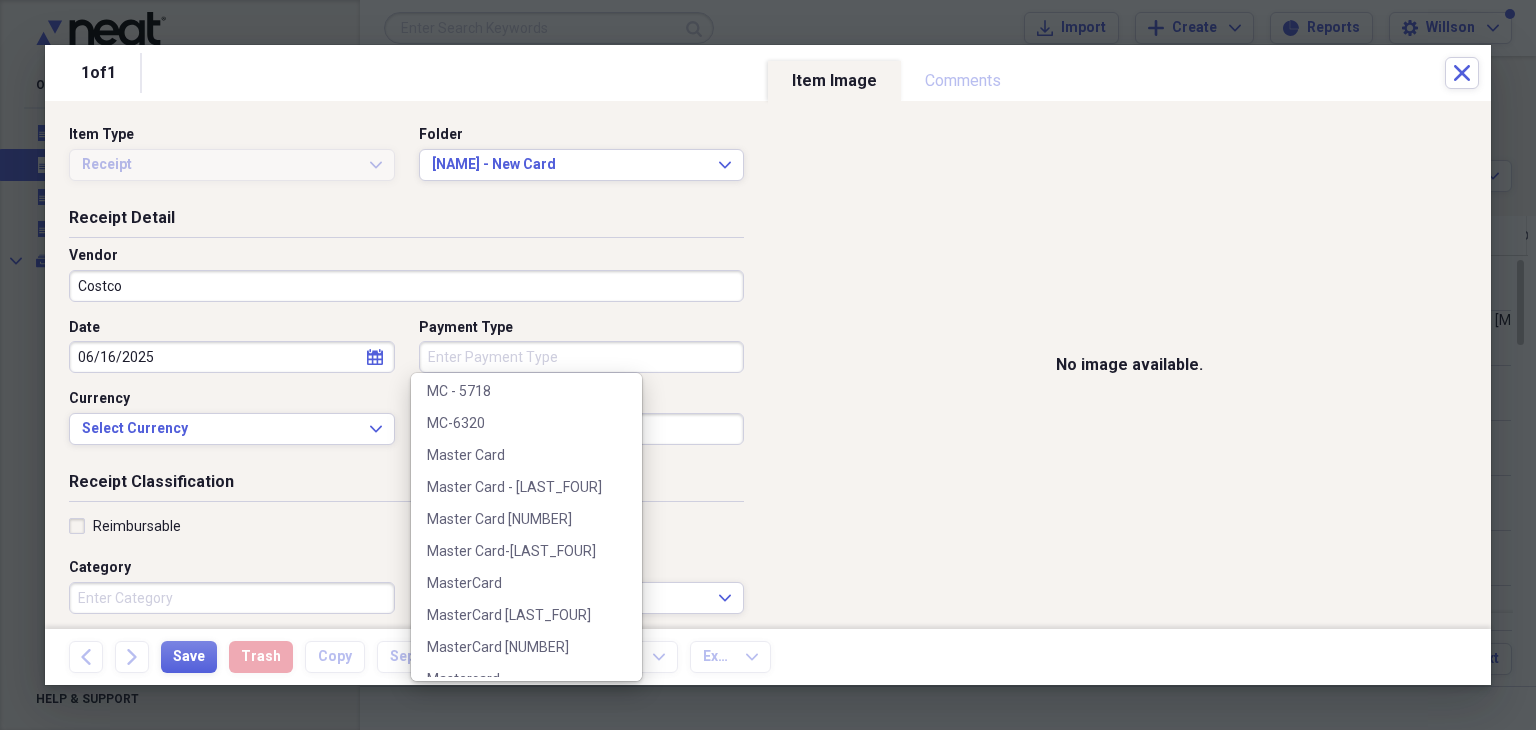 scroll, scrollTop: 391, scrollLeft: 0, axis: vertical 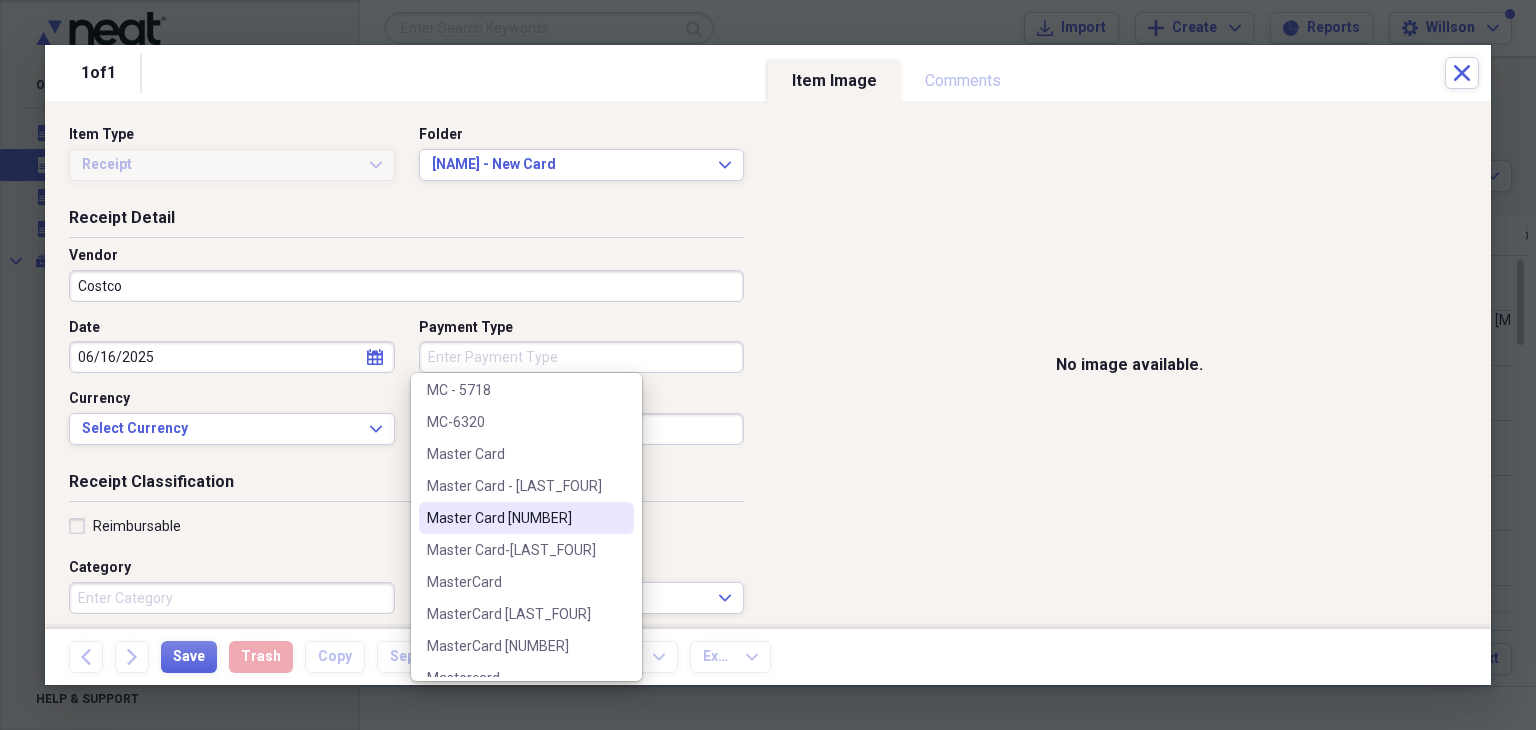 click on "Master Card [NUMBER]" at bounding box center [514, 518] 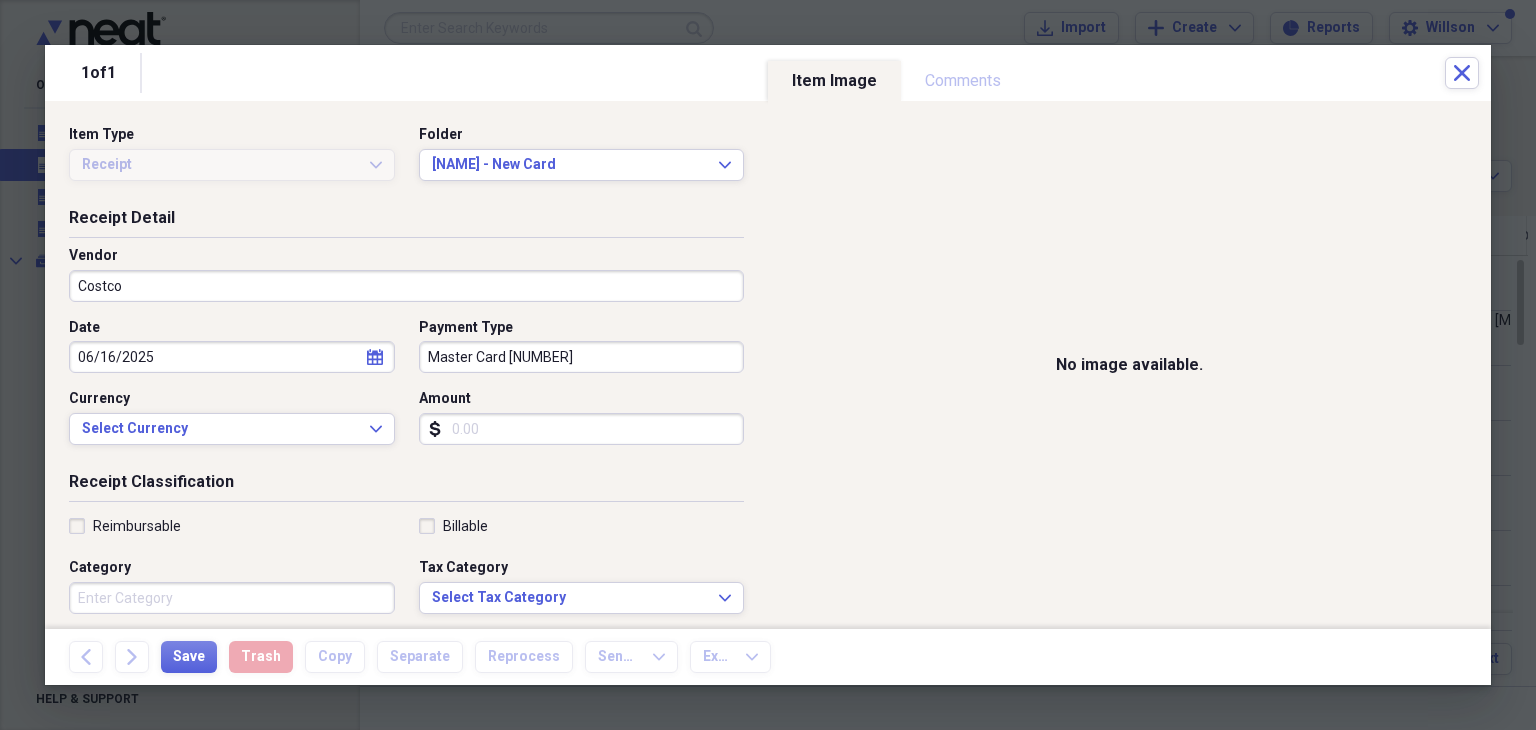 click on "Date [DATE] [TIME] calendar Calendar Payment Type Master Card [NUMBER] Currency Select Currency Expand Amount dollar-sign" at bounding box center (406, 389) 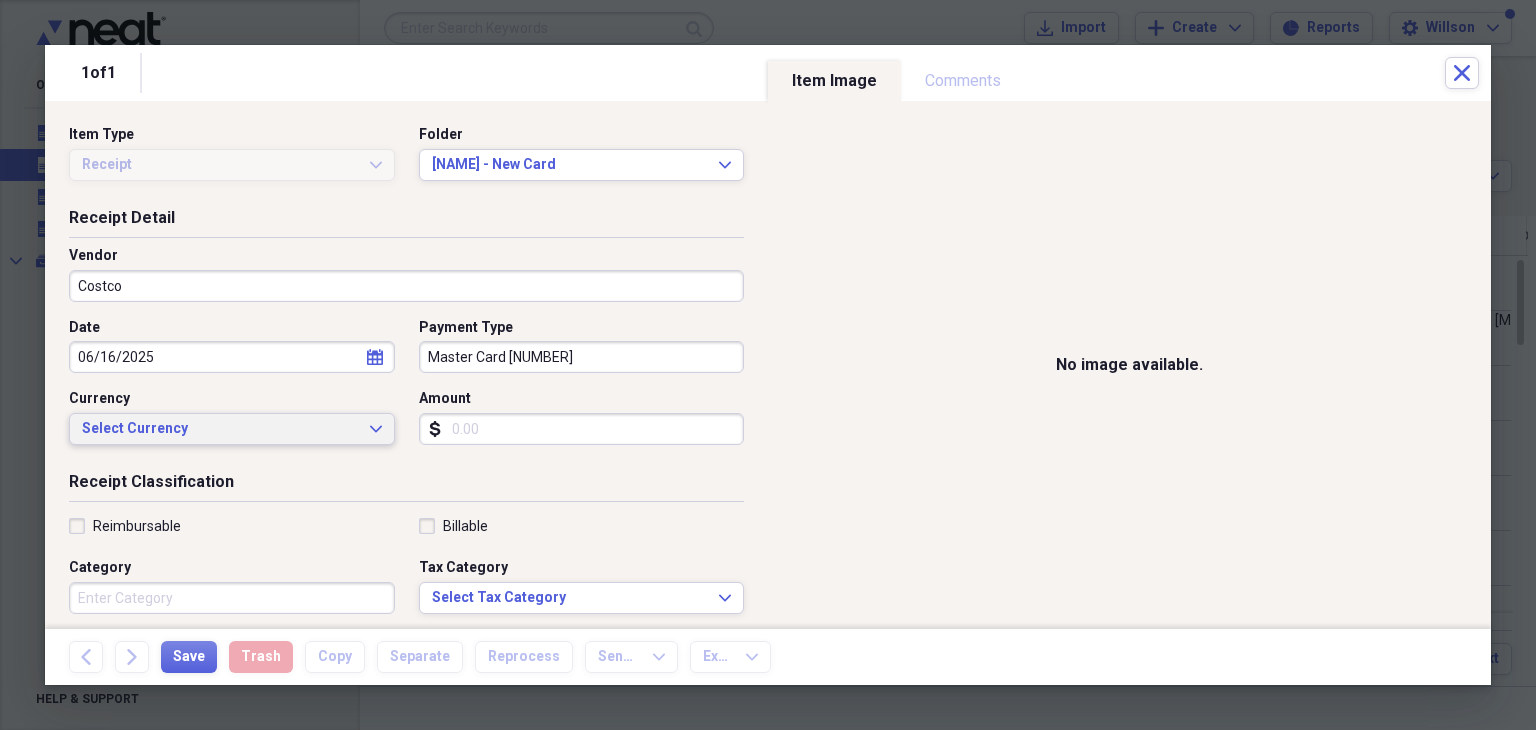 click on "Select Currency" at bounding box center [220, 429] 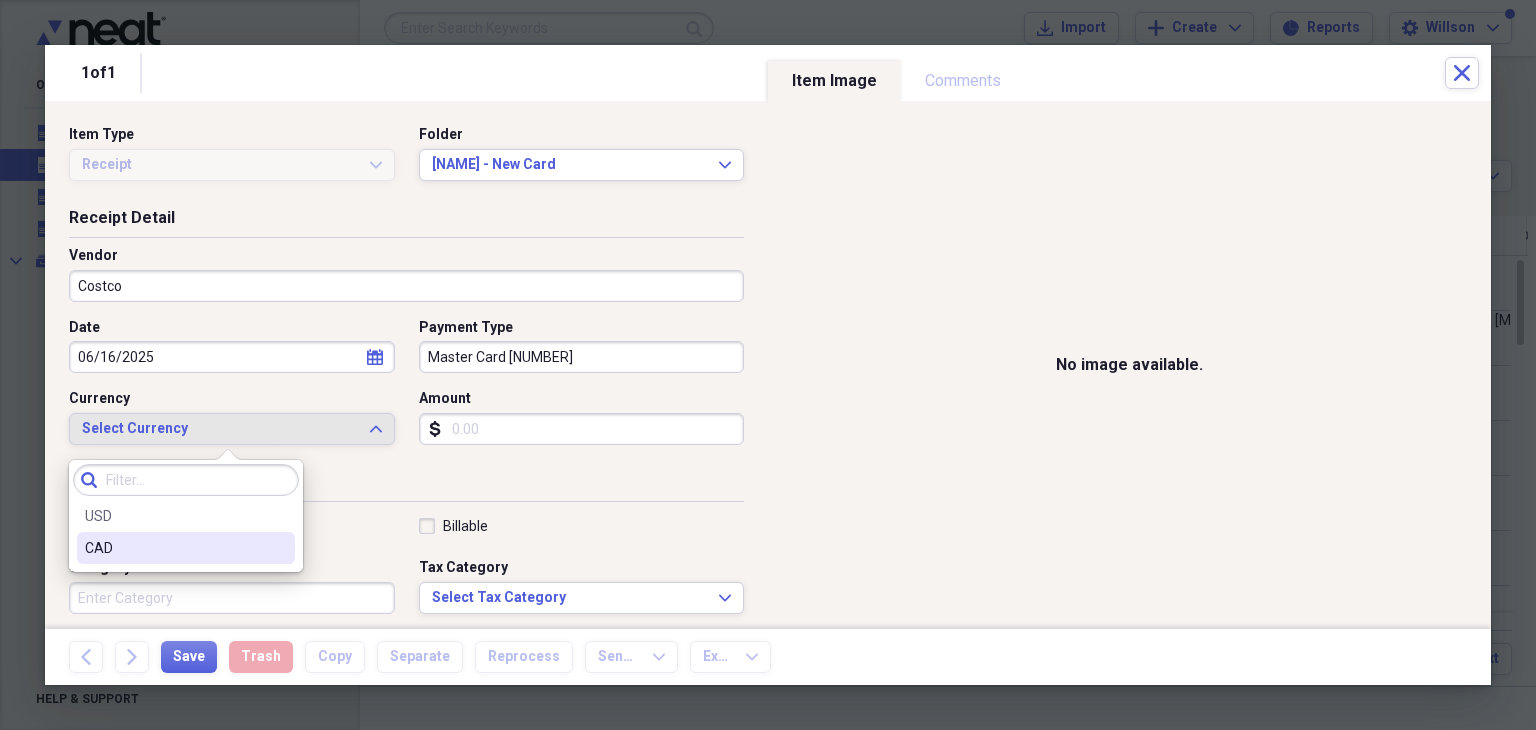 click on "CAD" at bounding box center (174, 548) 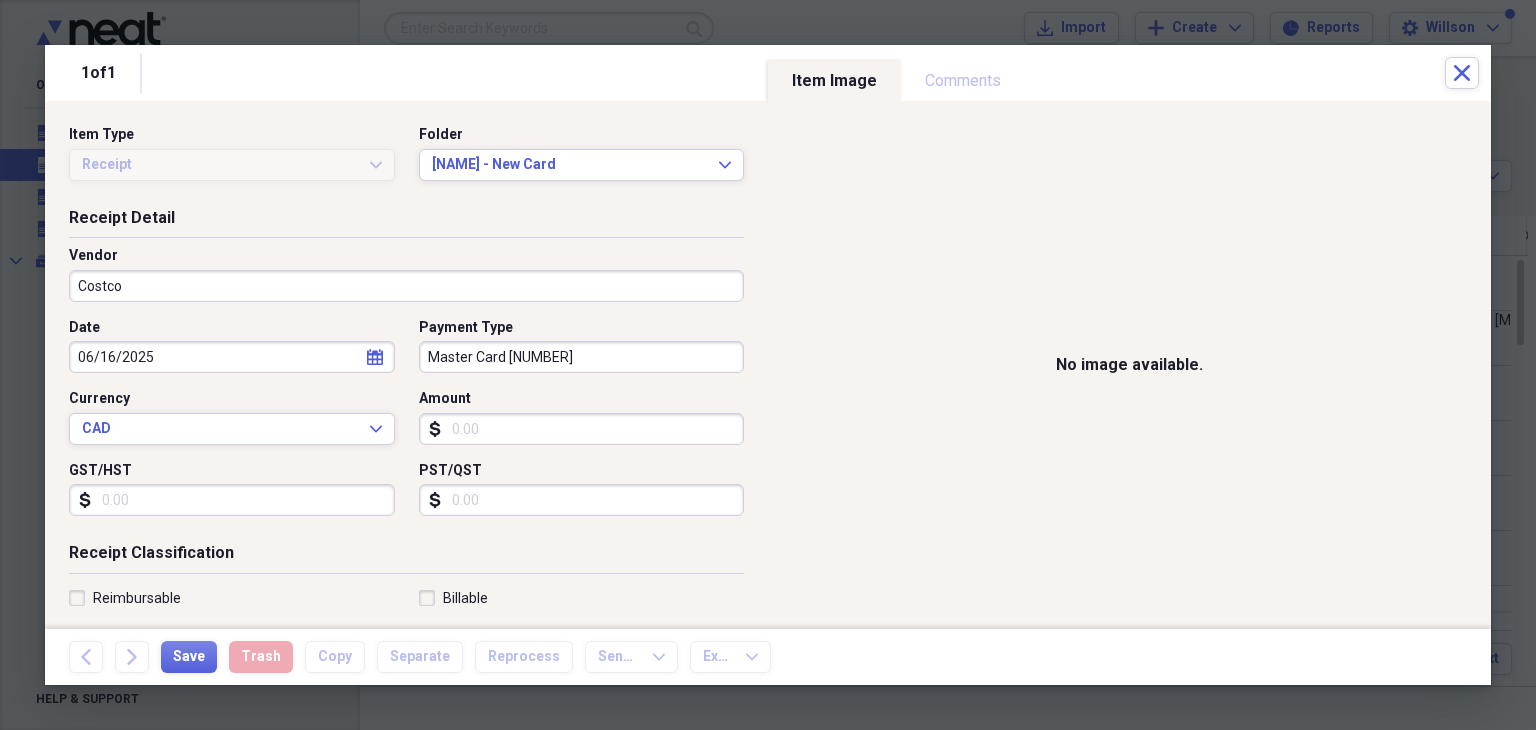 click on "Amount" at bounding box center [582, 429] 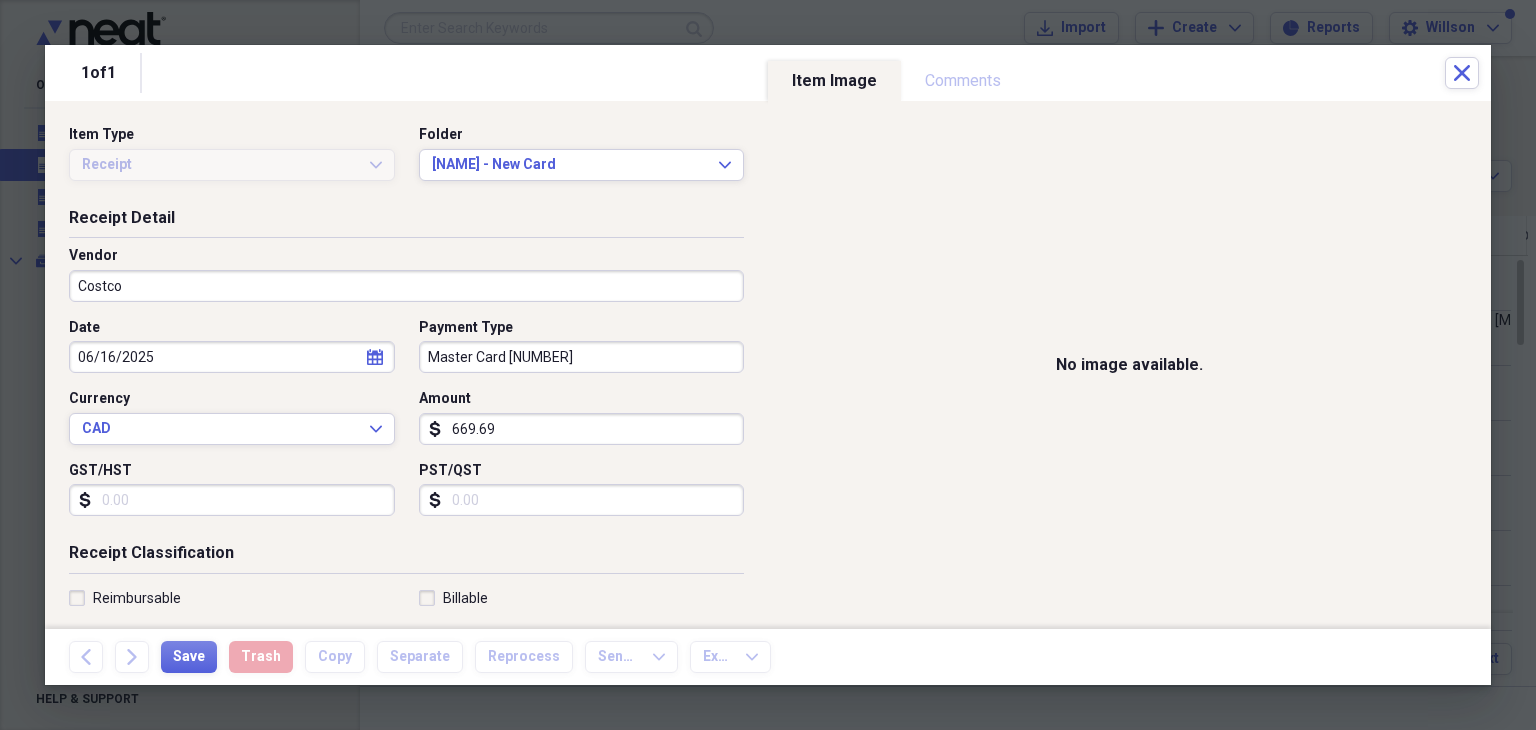 type on "669.69" 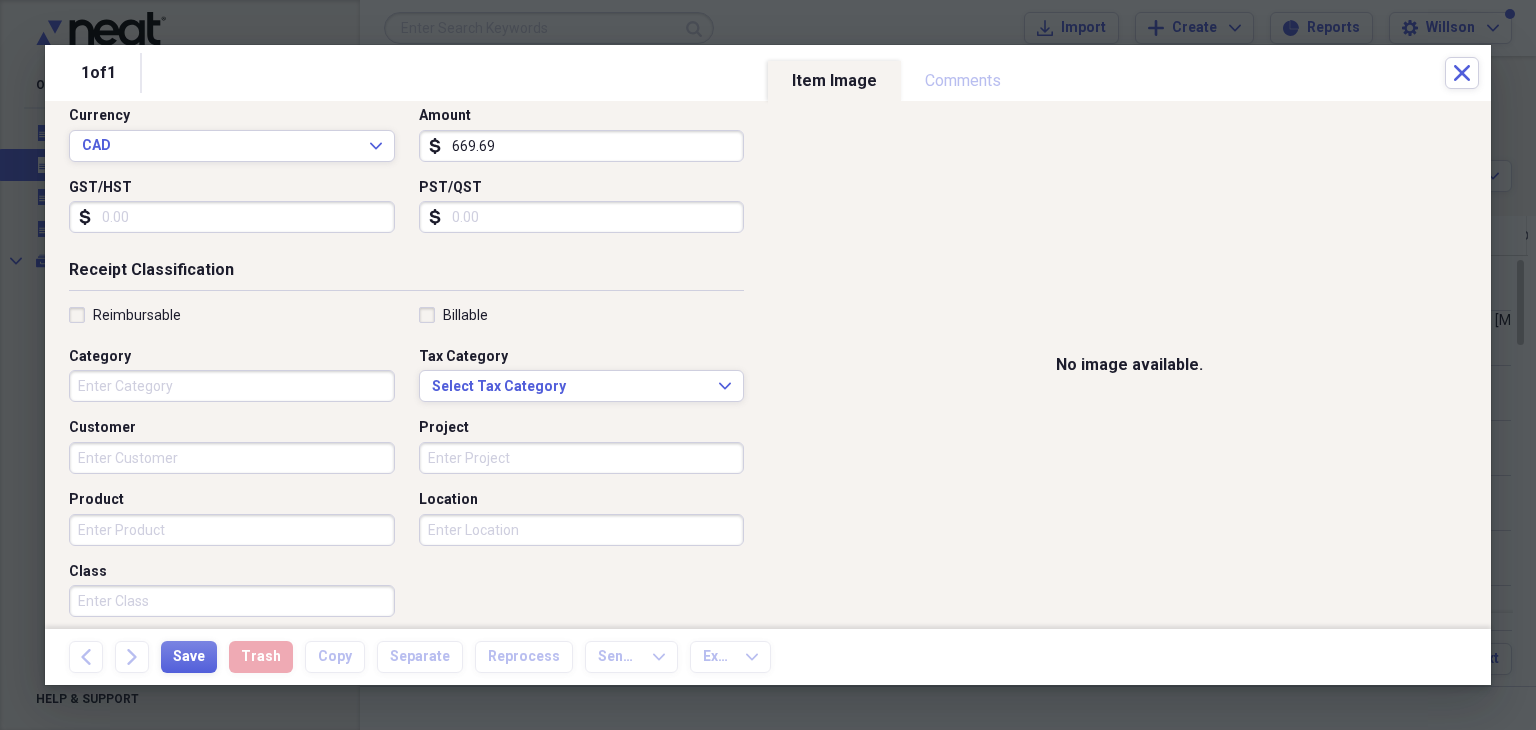 scroll, scrollTop: 284, scrollLeft: 0, axis: vertical 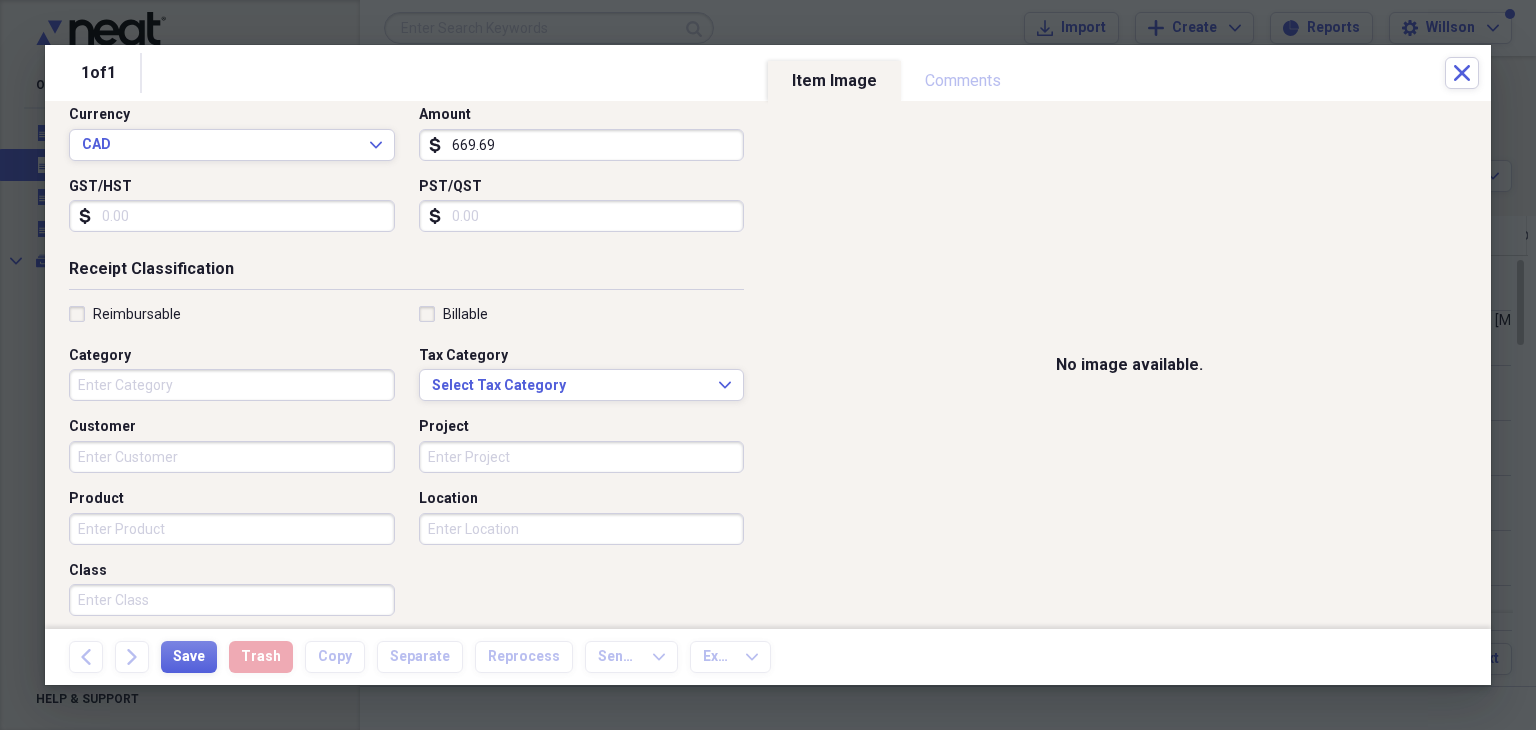 click on "Category" at bounding box center (232, 385) 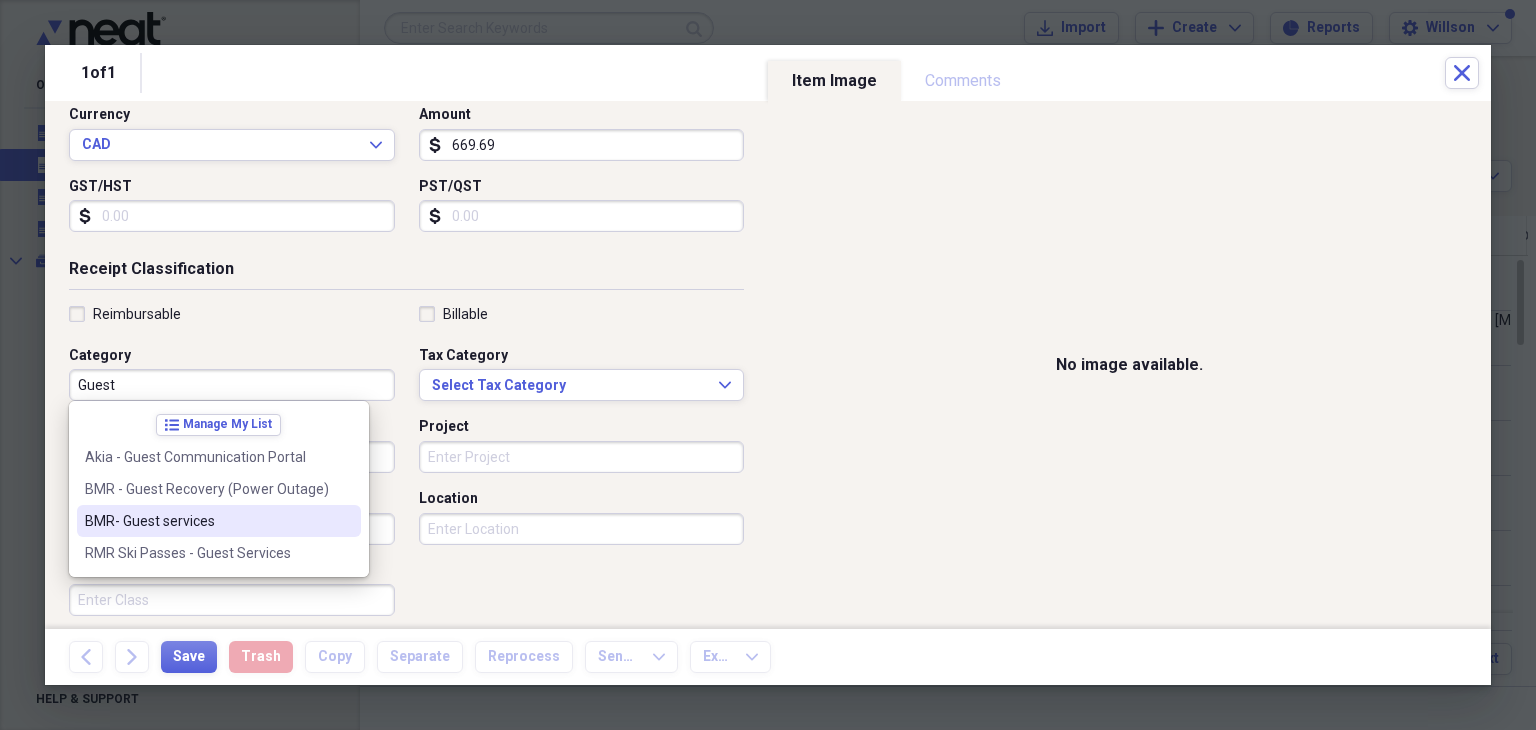 click on "BMR- Guest services" at bounding box center (207, 521) 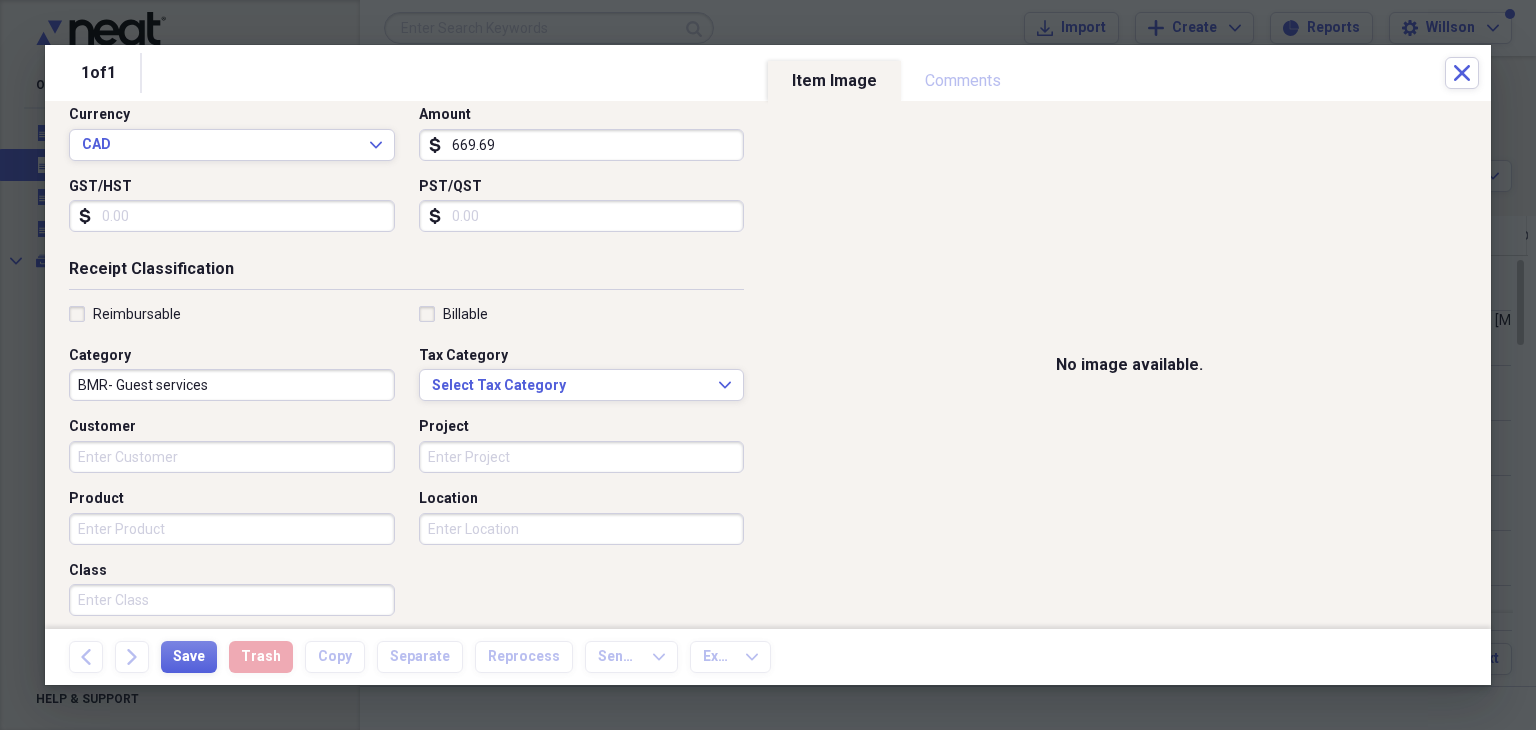 scroll, scrollTop: 492, scrollLeft: 0, axis: vertical 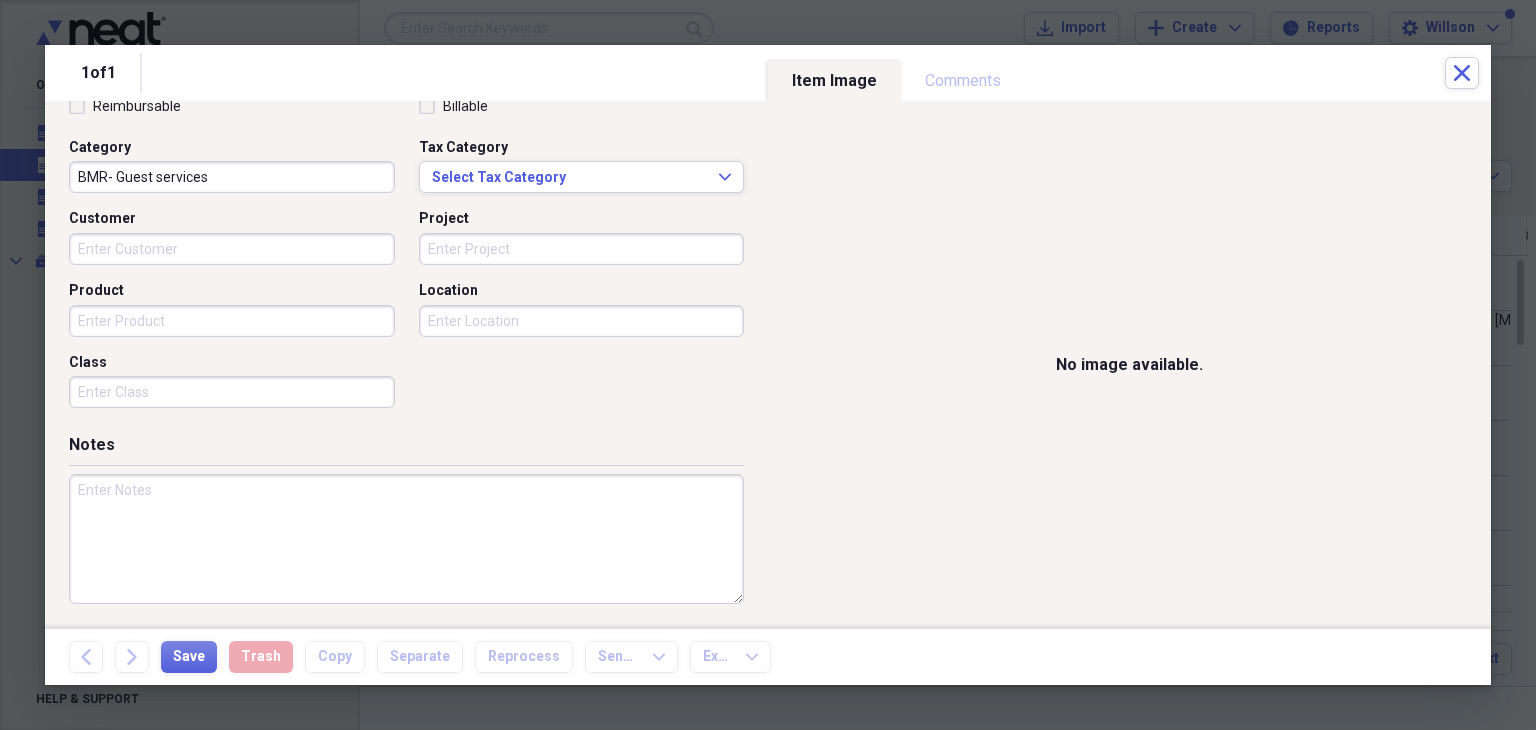 click at bounding box center (406, 539) 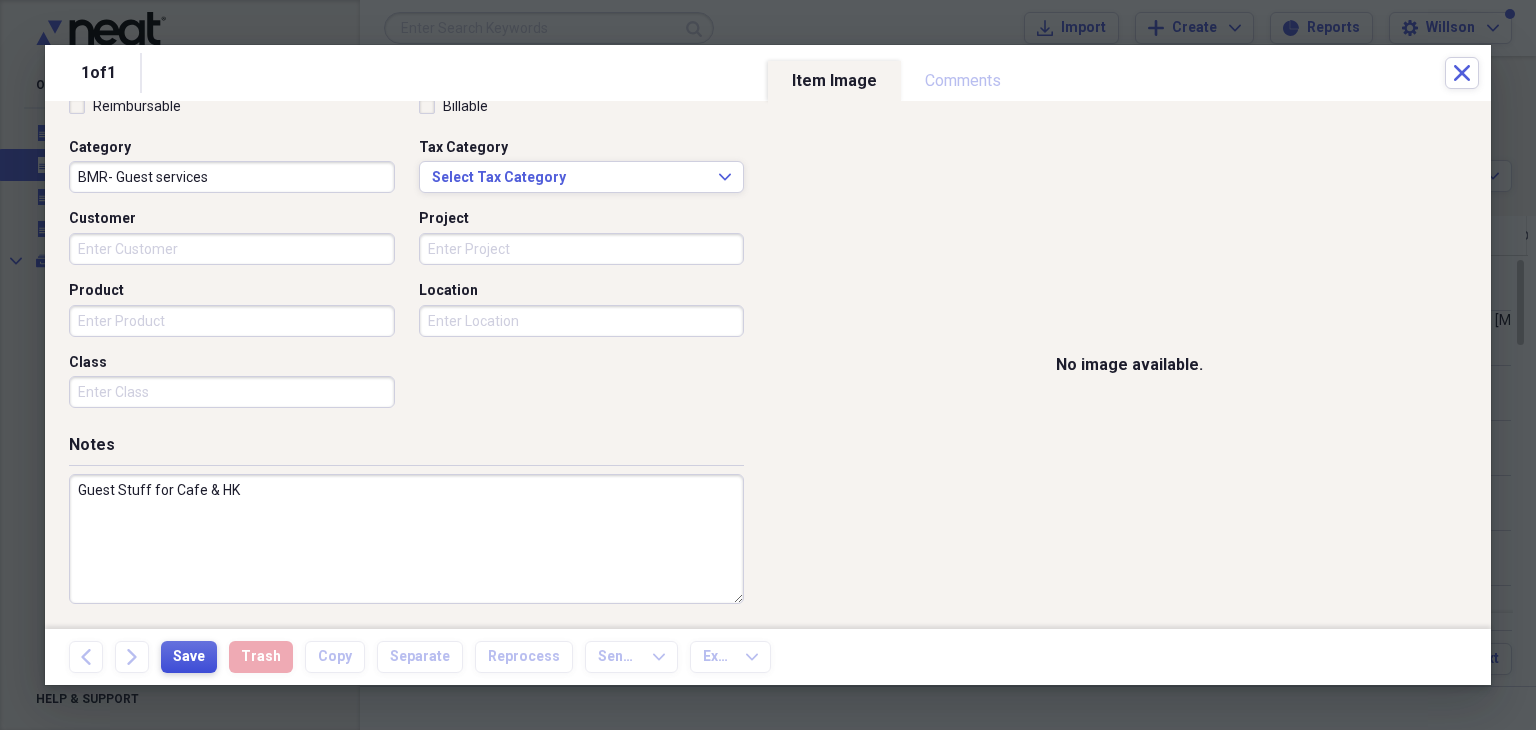 type on "Guest Stuff for Cafe & HK" 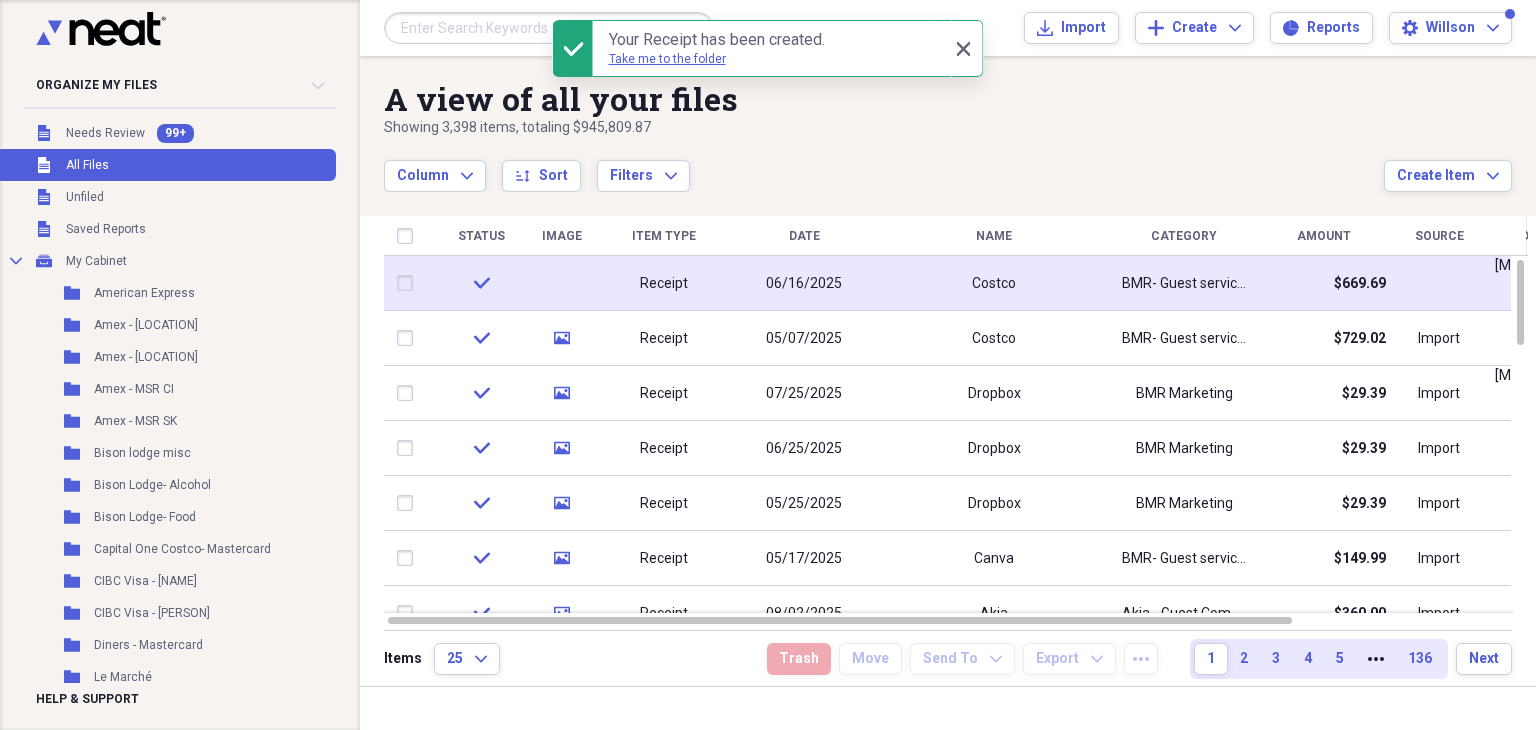 click on "Receipt" at bounding box center (664, 284) 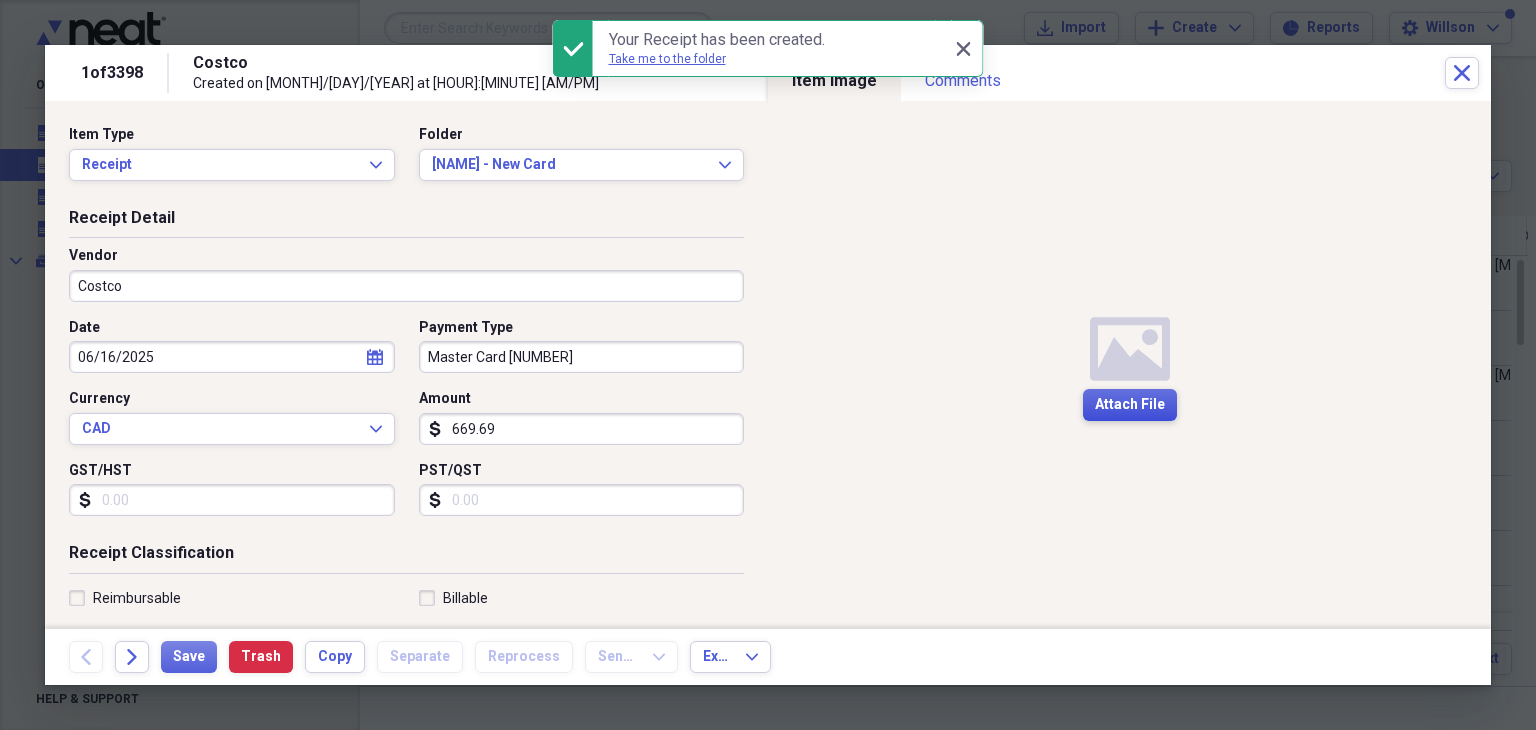 click on "Attach File" at bounding box center (1130, 405) 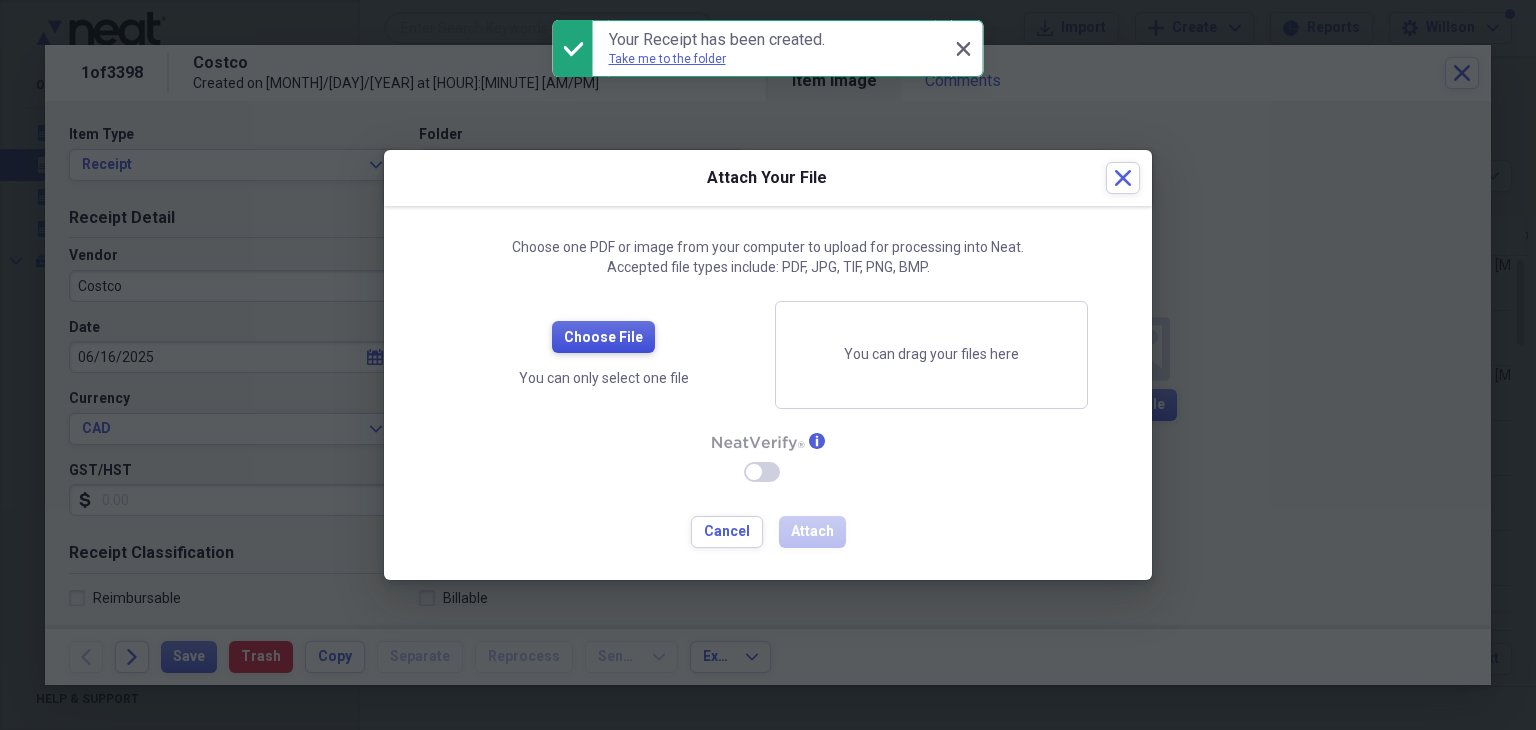 click on "Choose File" at bounding box center [603, 338] 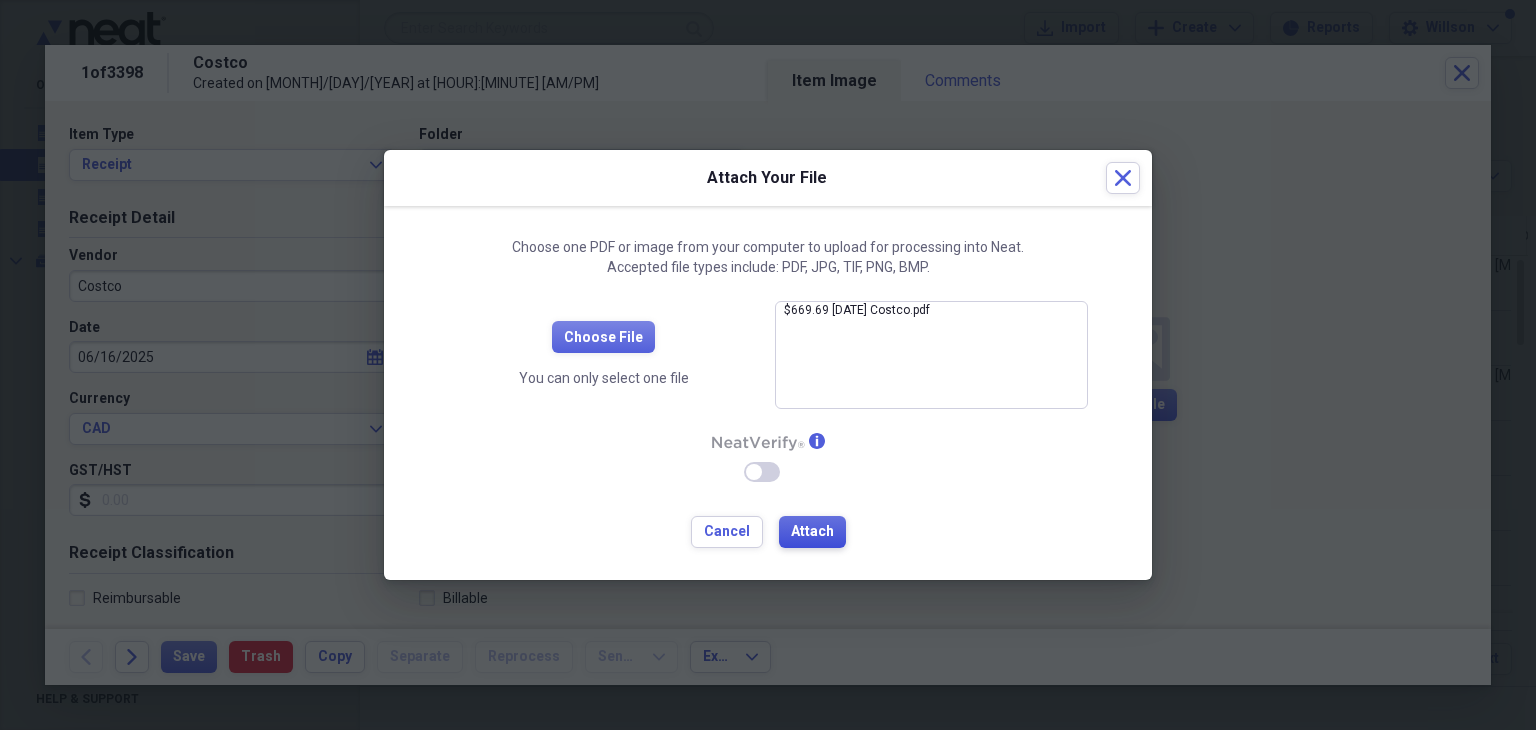 click on "Attach" at bounding box center (812, 532) 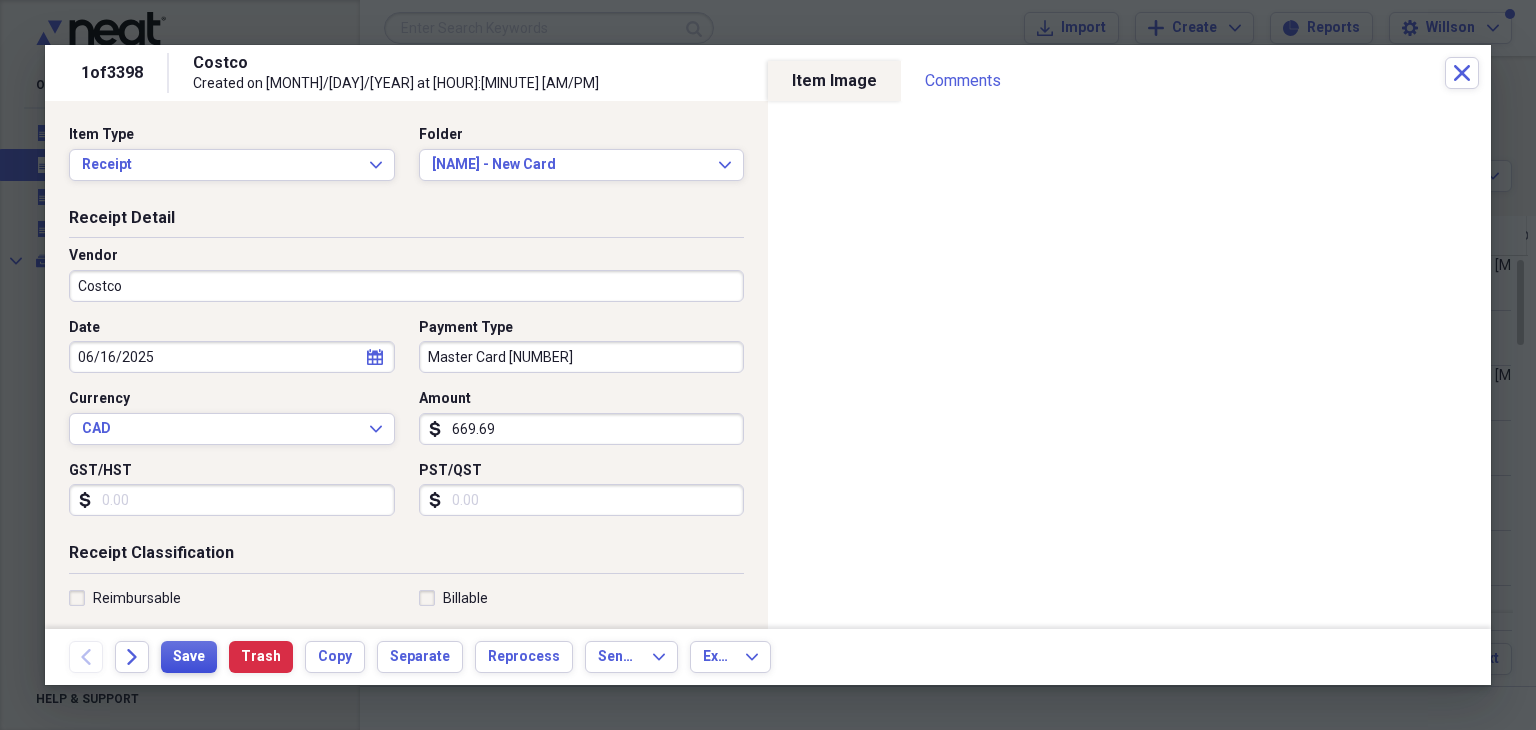 click on "Save" at bounding box center (189, 657) 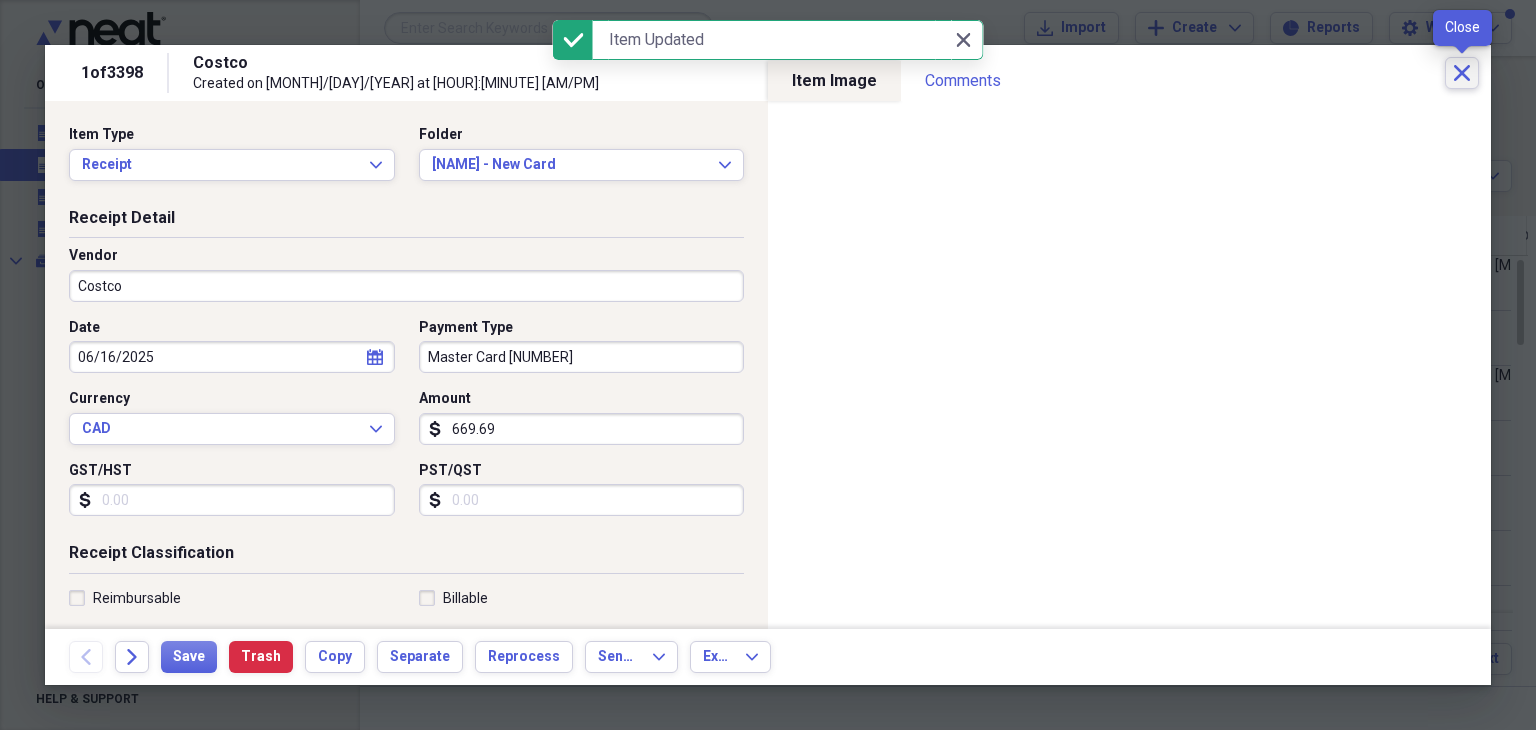 click on "Close" 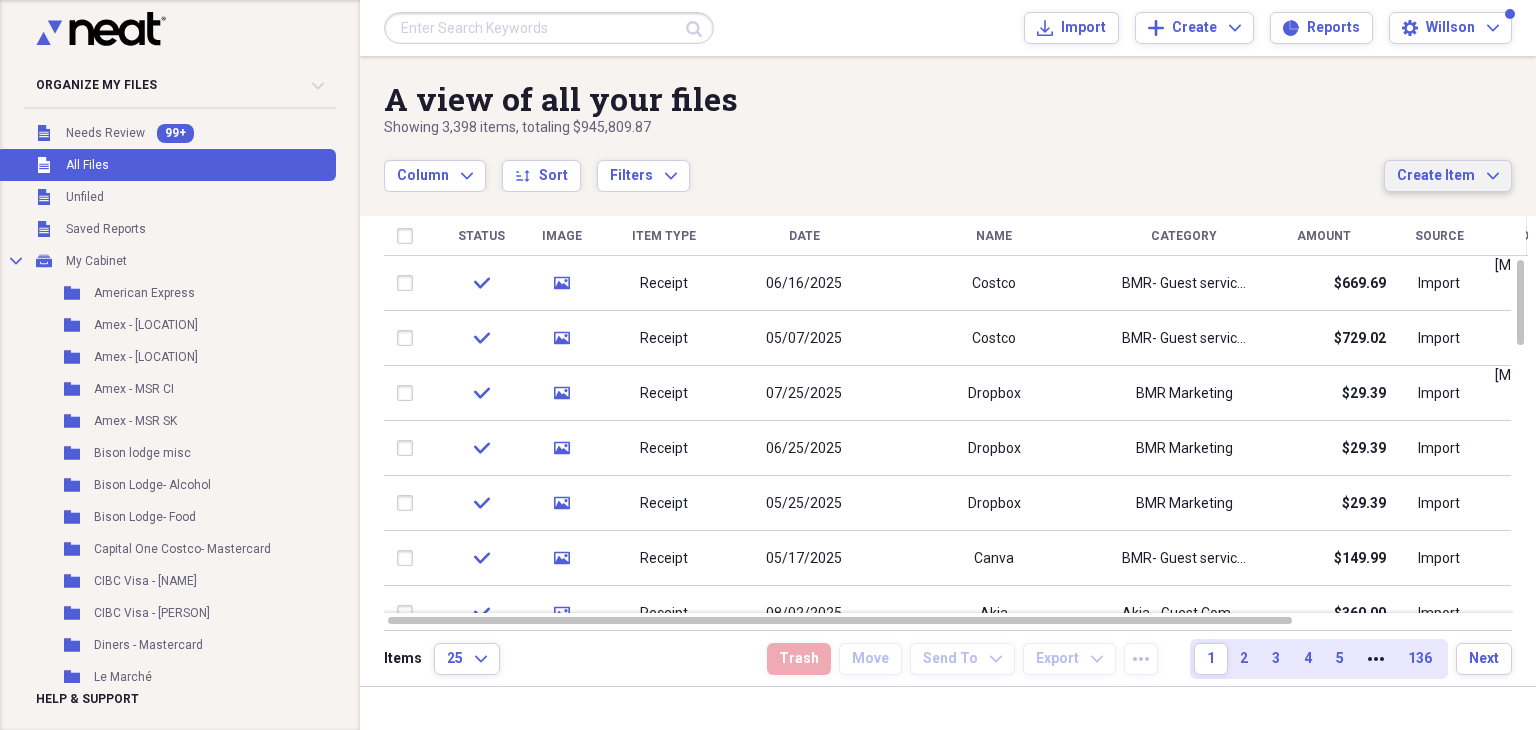 click on "Create Item" at bounding box center [1436, 176] 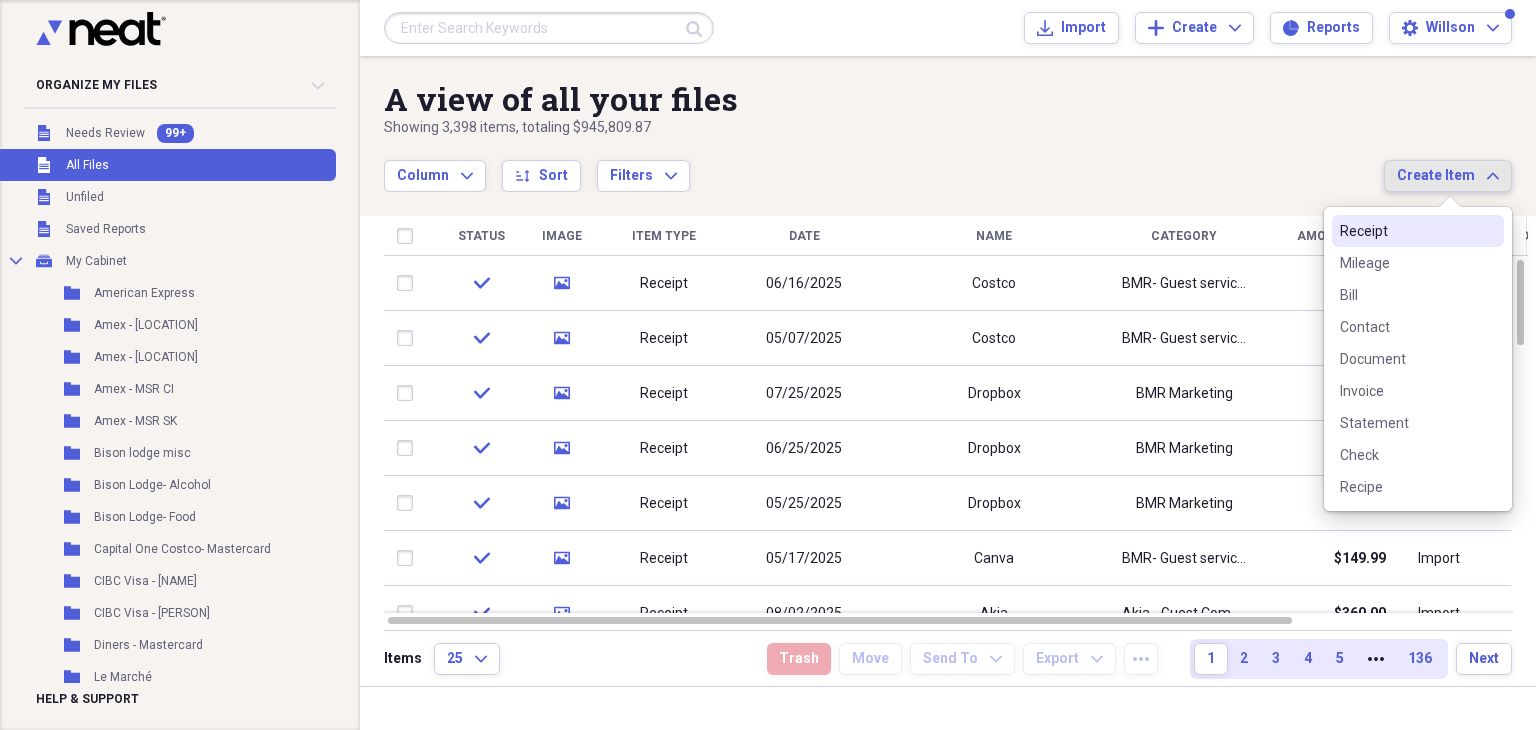 click on "Receipt" at bounding box center (1406, 231) 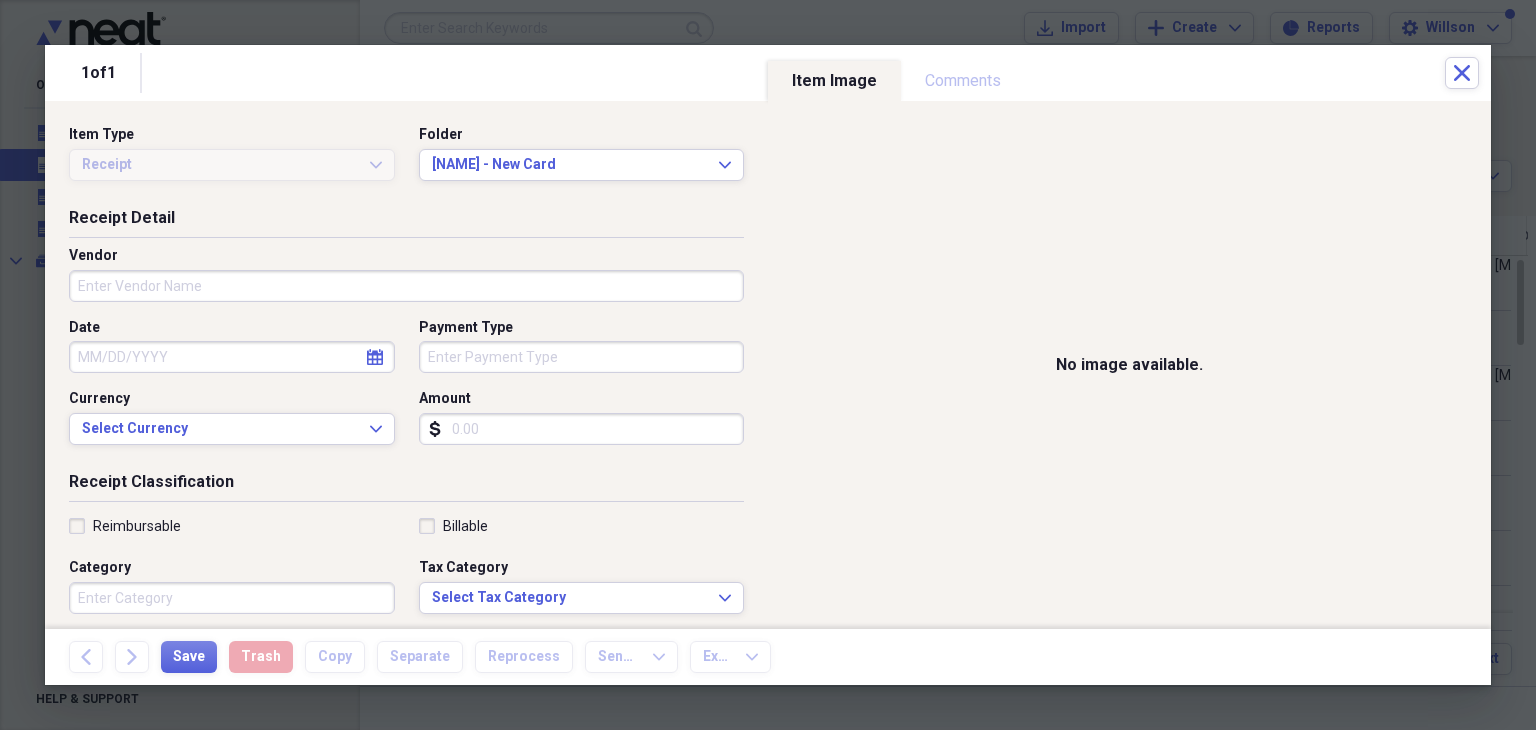 click on "Vendor" at bounding box center [406, 286] 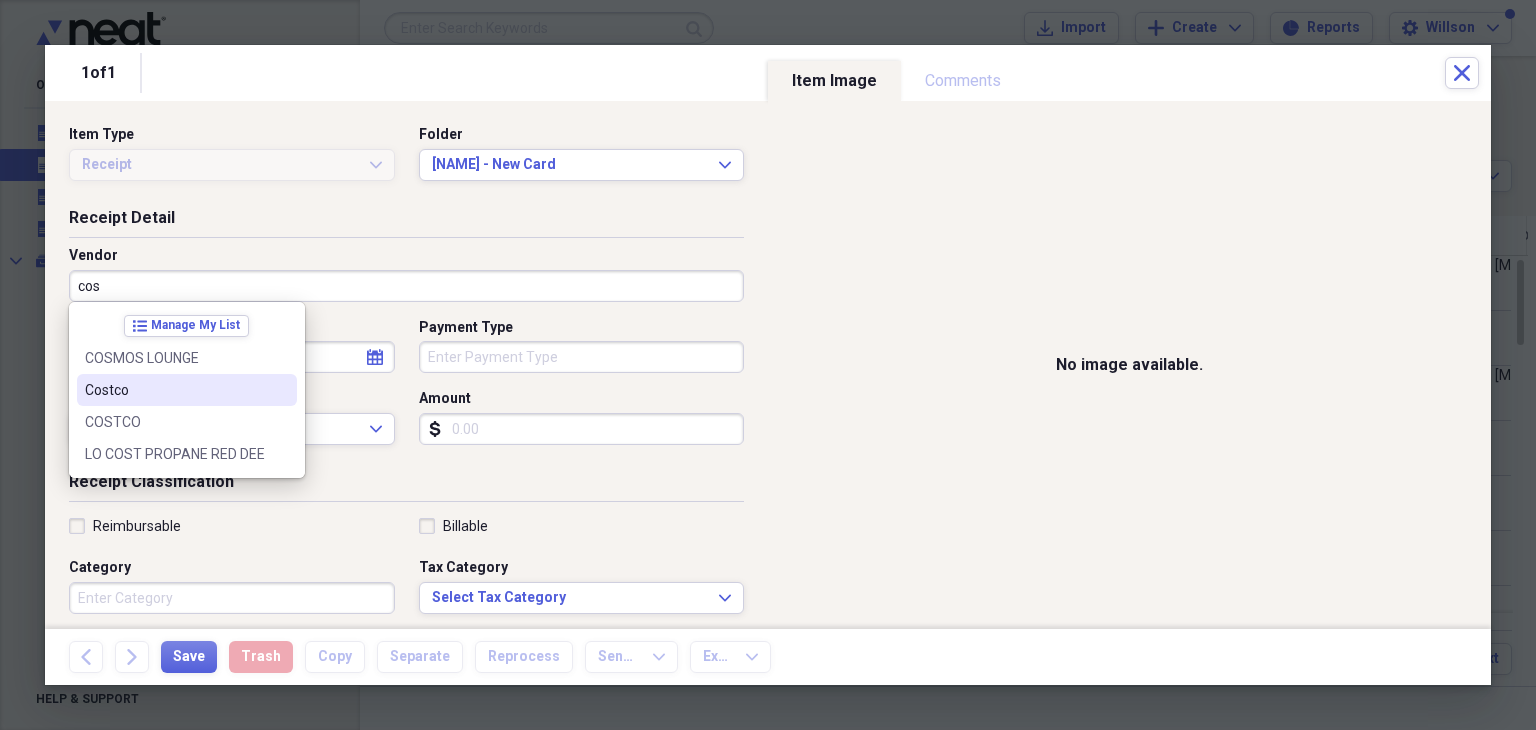 type on "Costco" 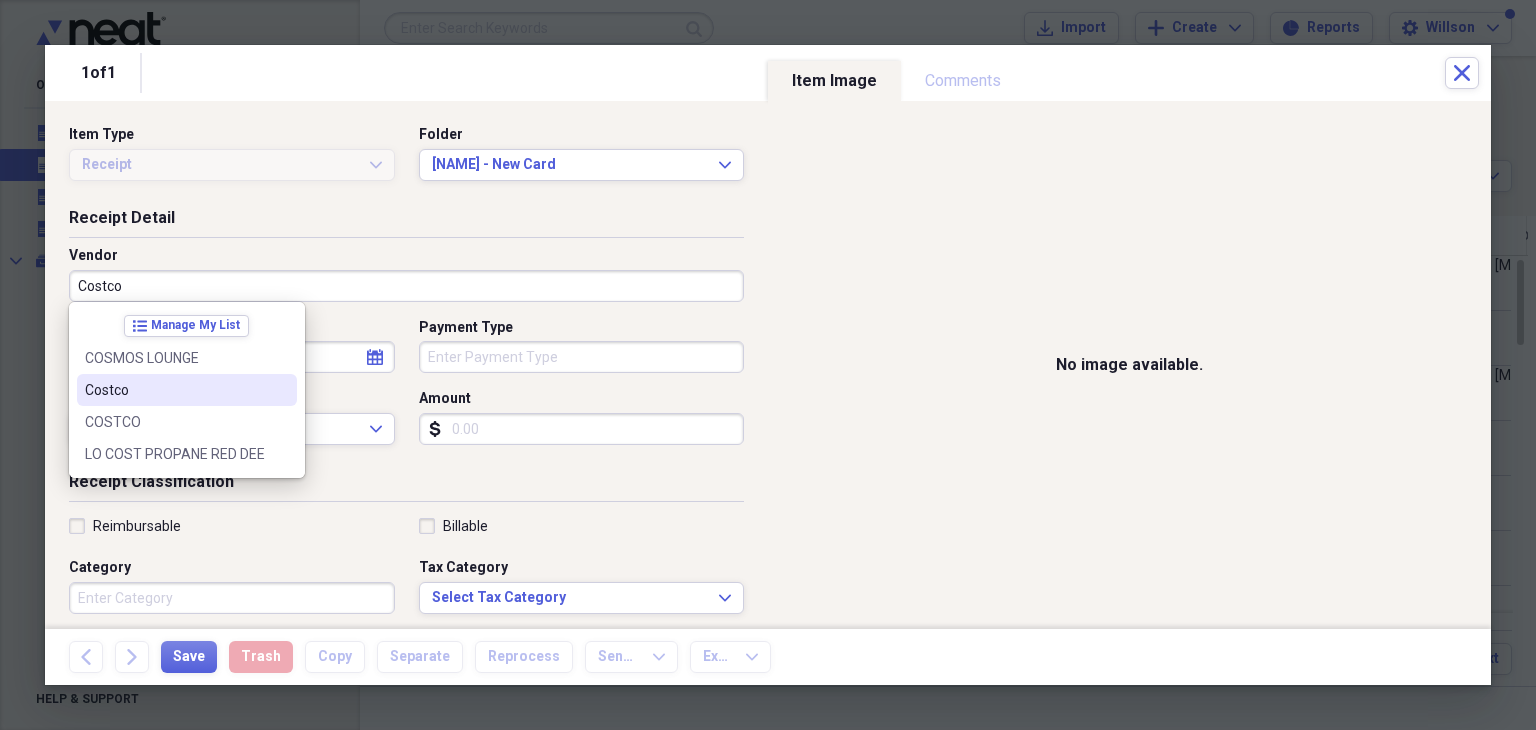 select on "7" 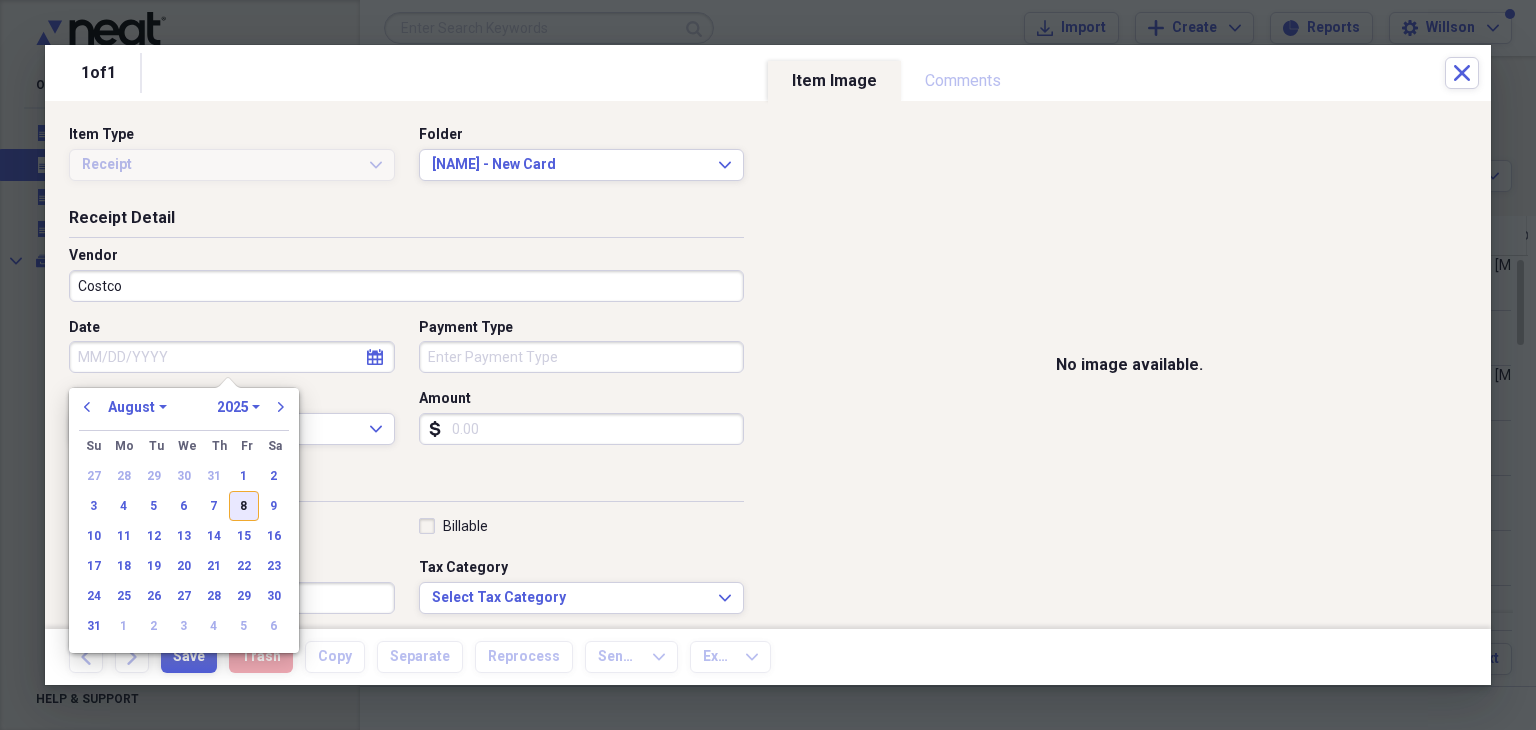 click on "8" at bounding box center (244, 506) 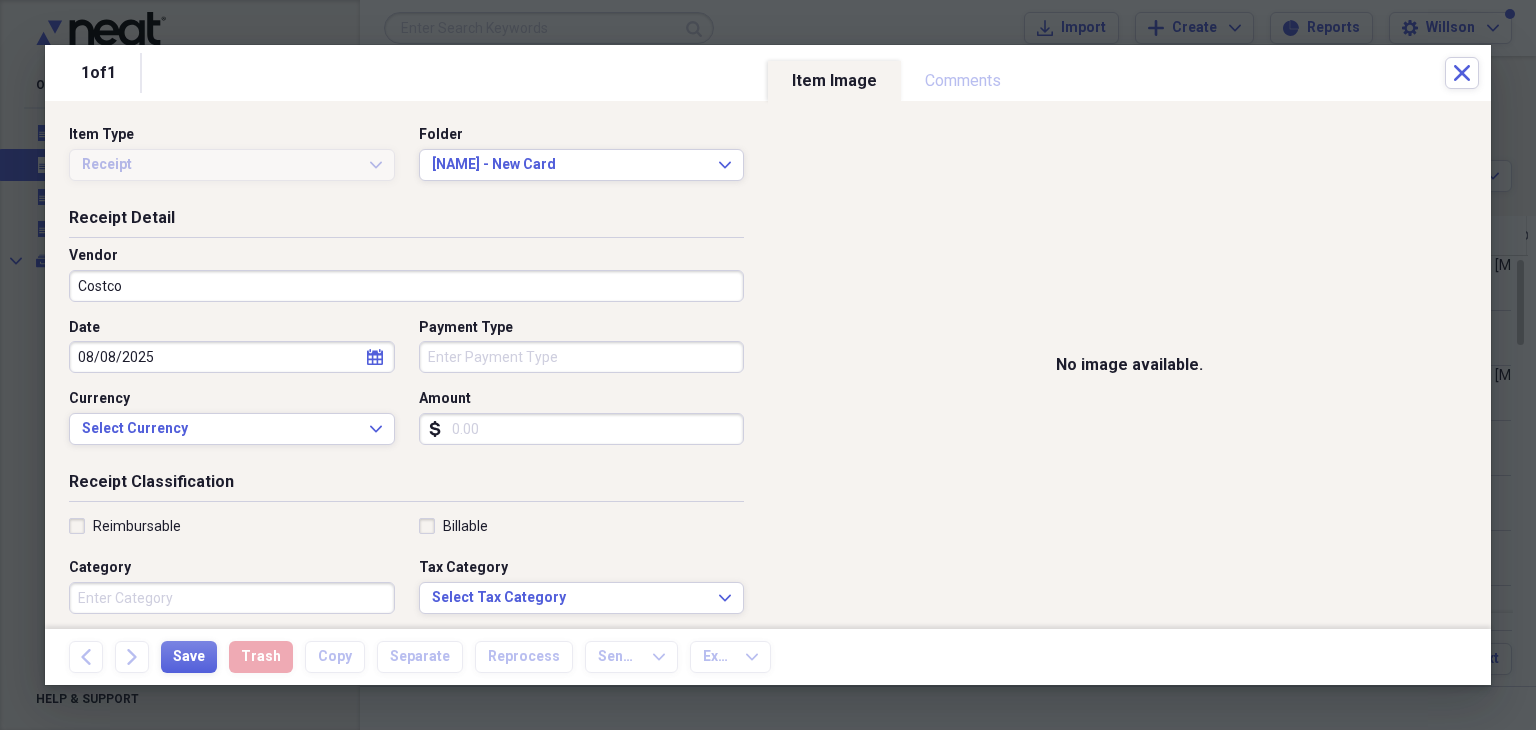 type on "08/08/2025" 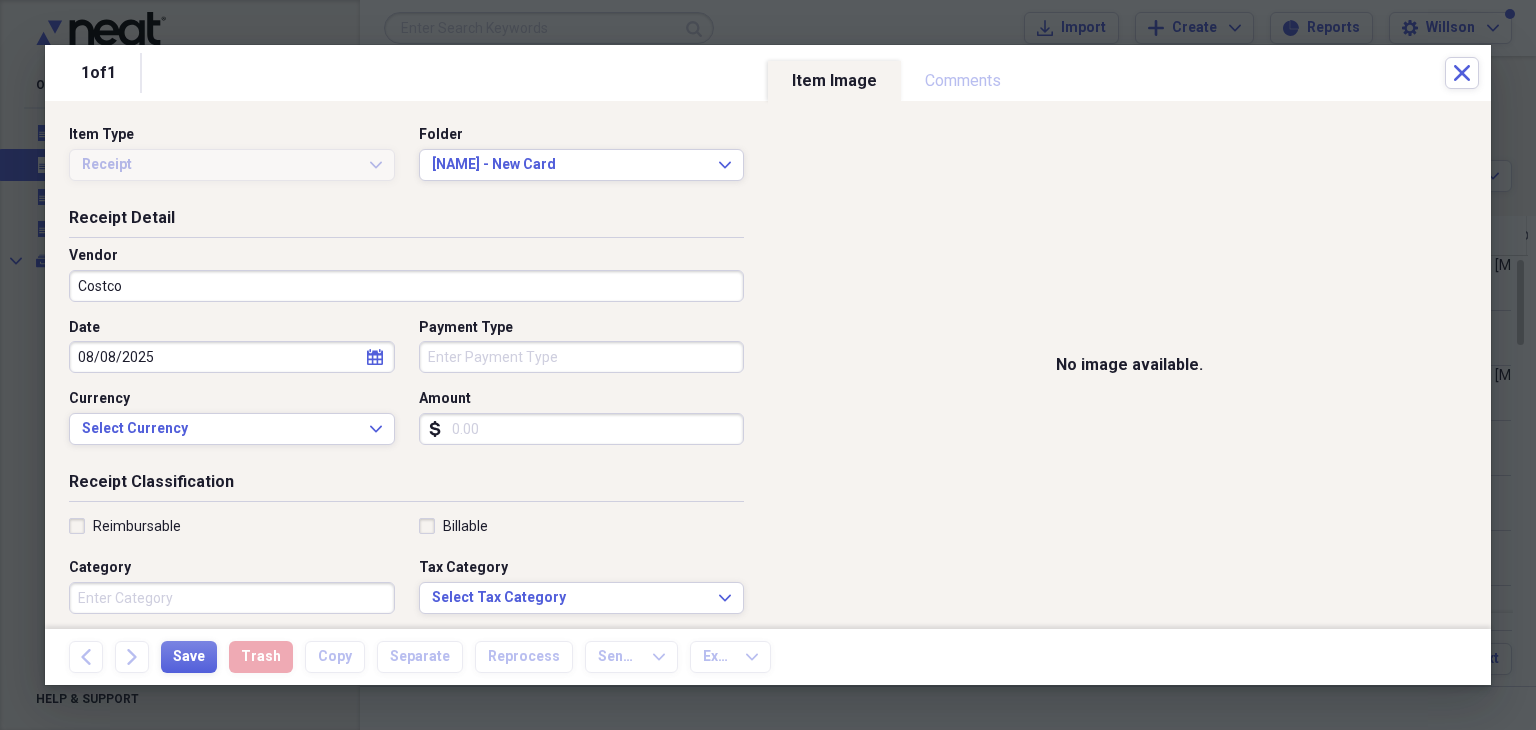 click on "Payment Type" at bounding box center (582, 357) 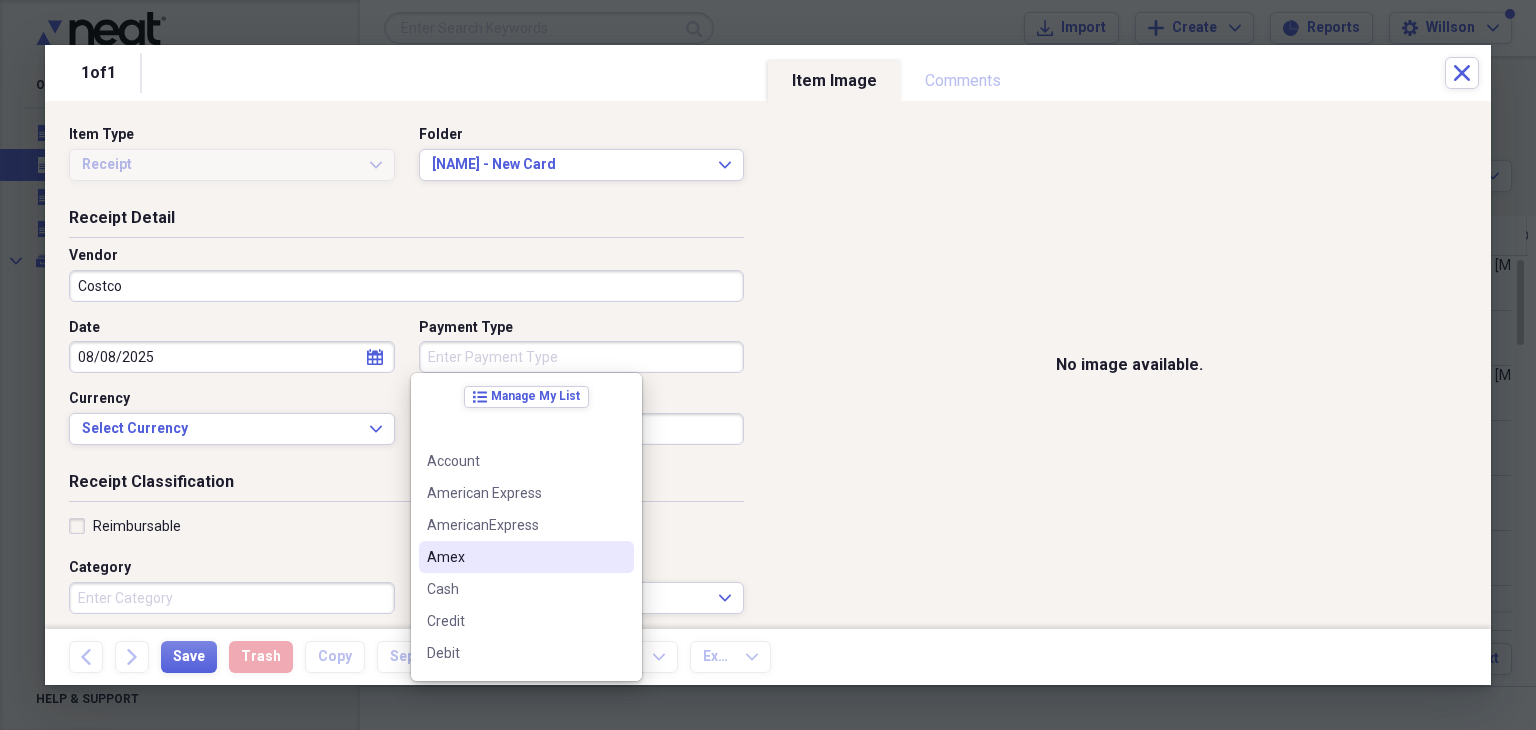 scroll, scrollTop: 386, scrollLeft: 0, axis: vertical 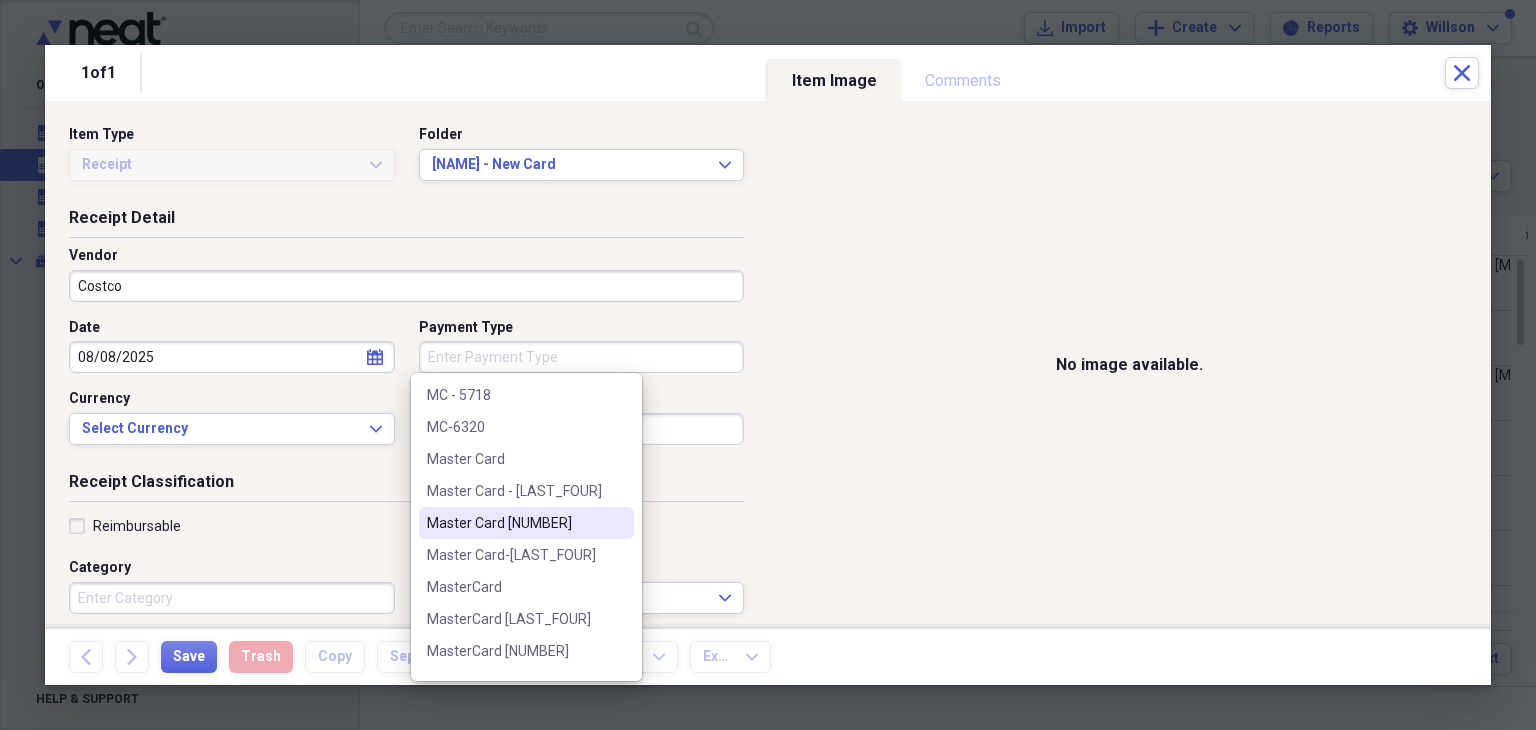 click on "Master Card [NUMBER]" at bounding box center (514, 523) 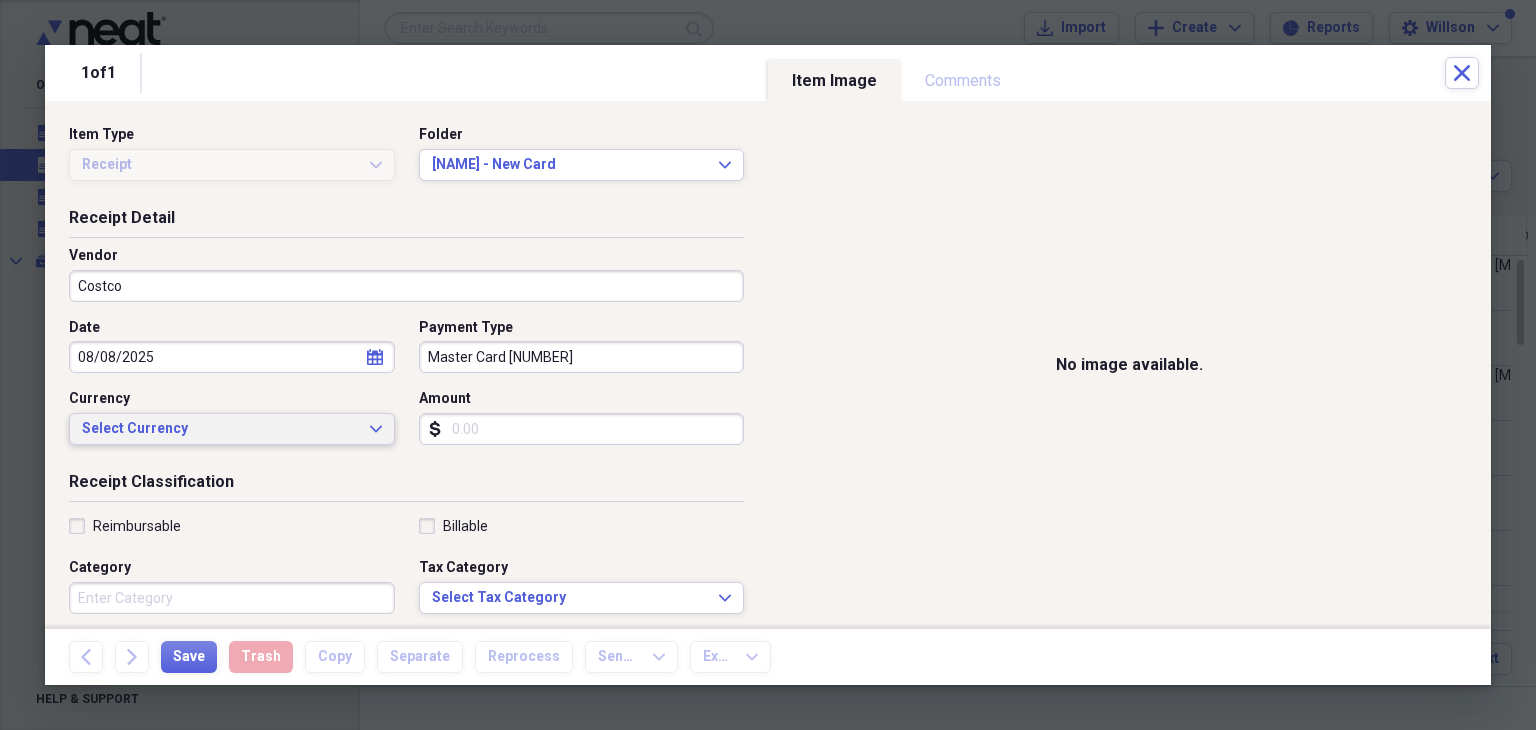 click on "Select Currency" at bounding box center (220, 429) 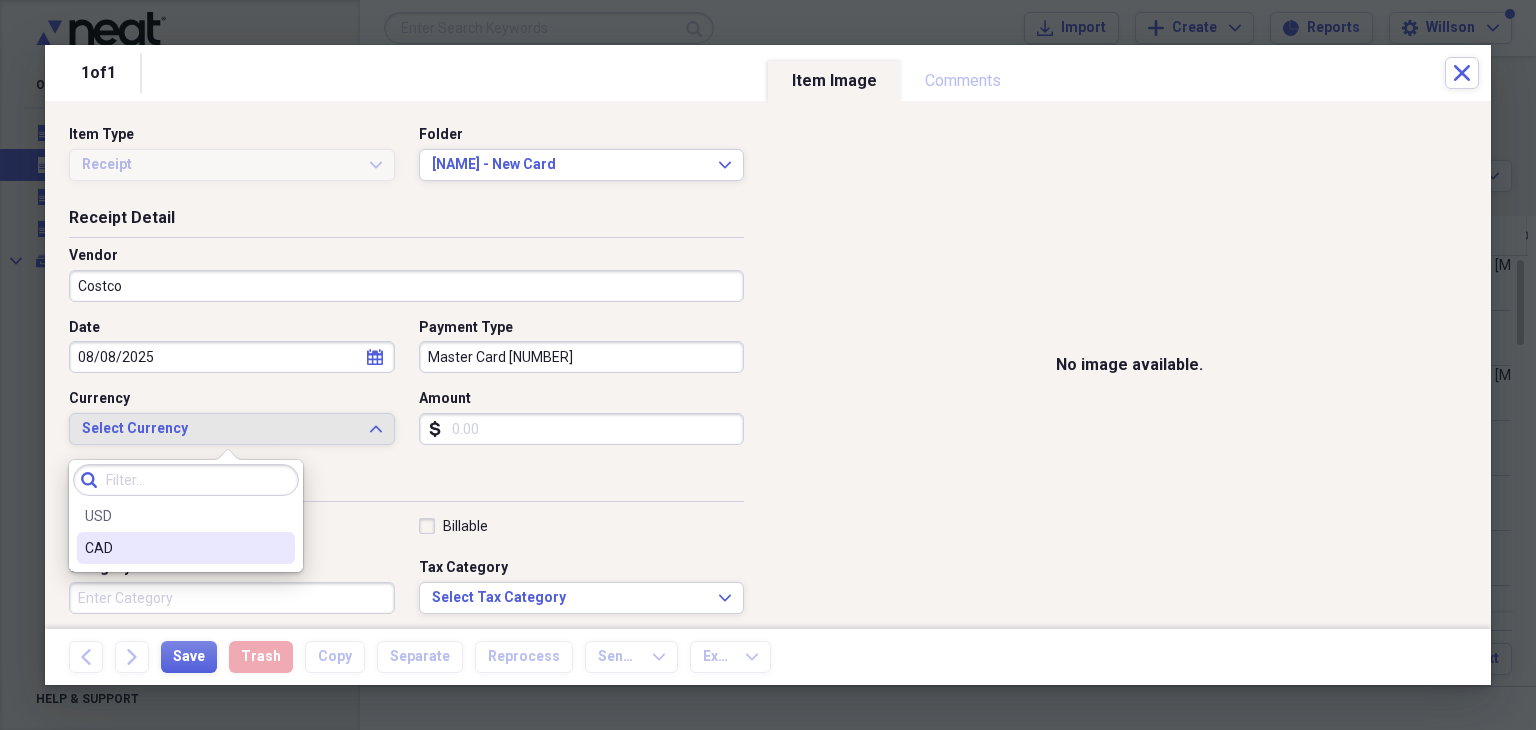 click on "CAD" at bounding box center [174, 548] 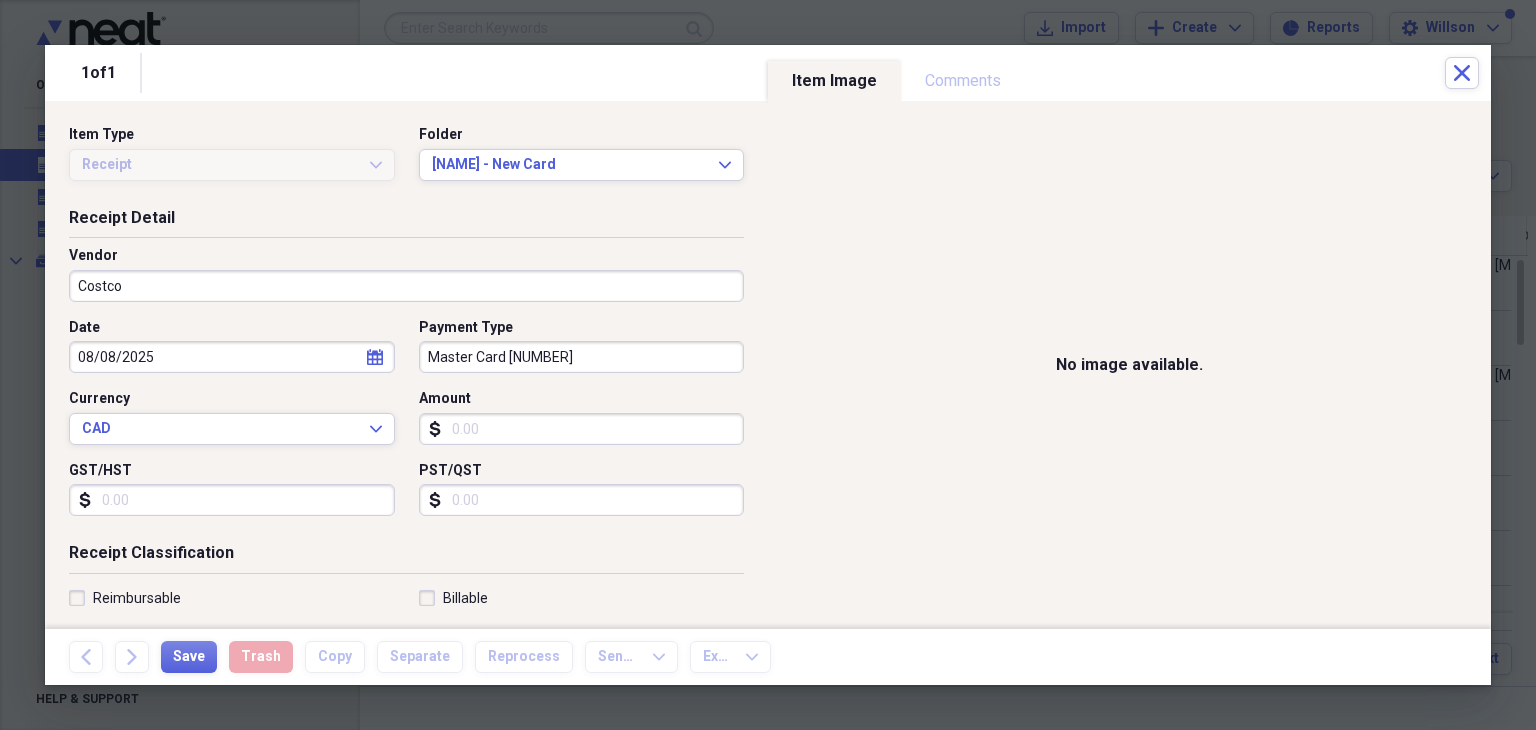 click on "Amount" at bounding box center (582, 429) 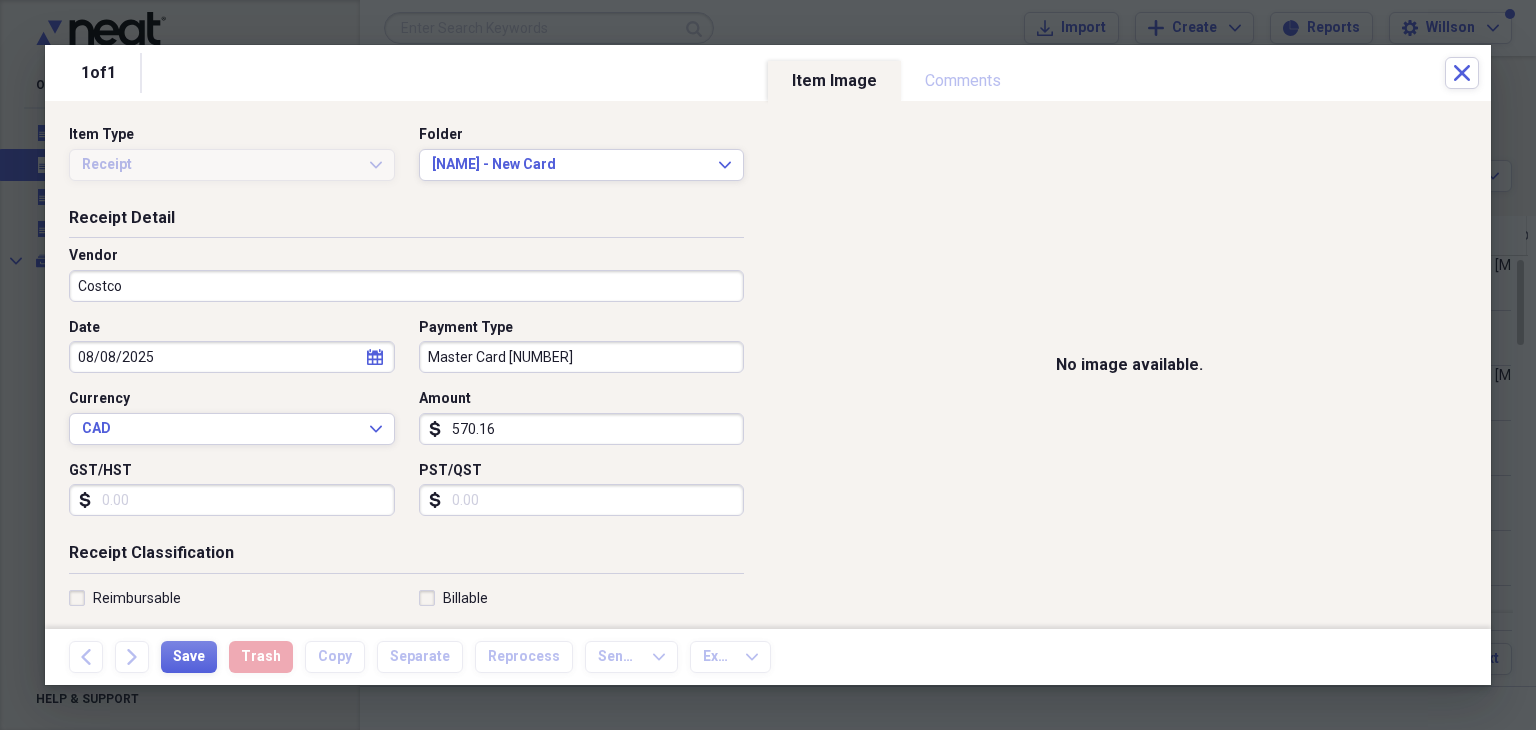 type on "570.16" 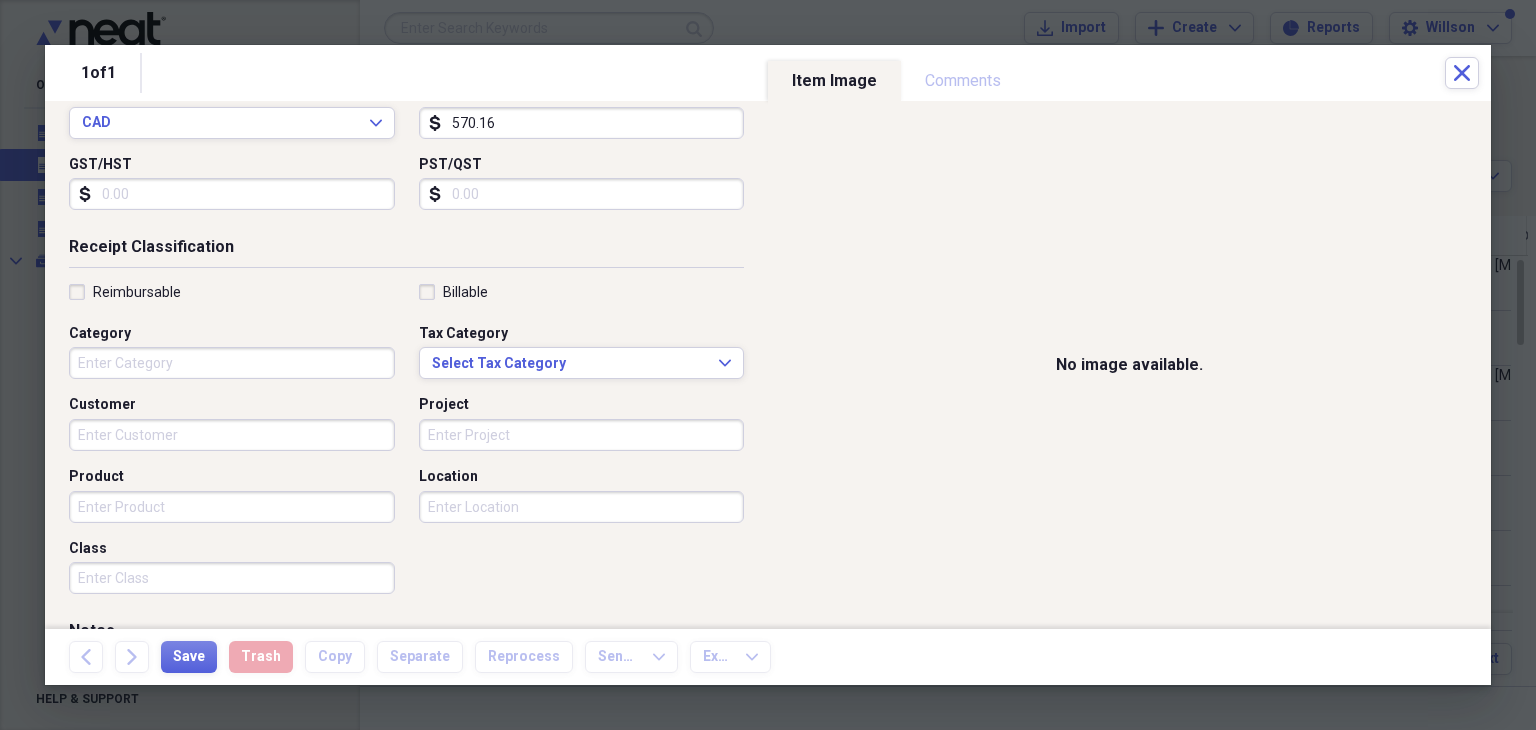 scroll, scrollTop: 326, scrollLeft: 0, axis: vertical 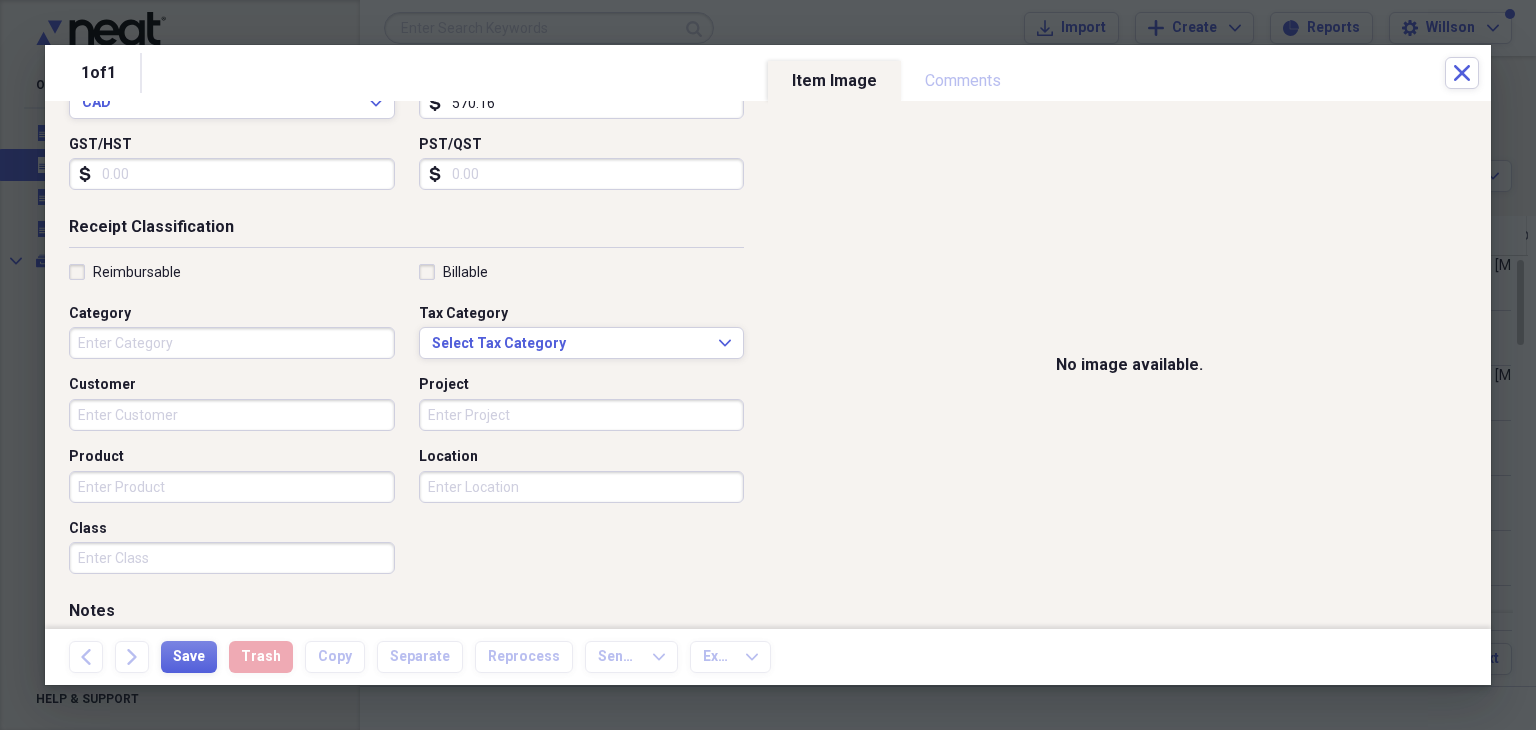 click on "Category" at bounding box center (232, 343) 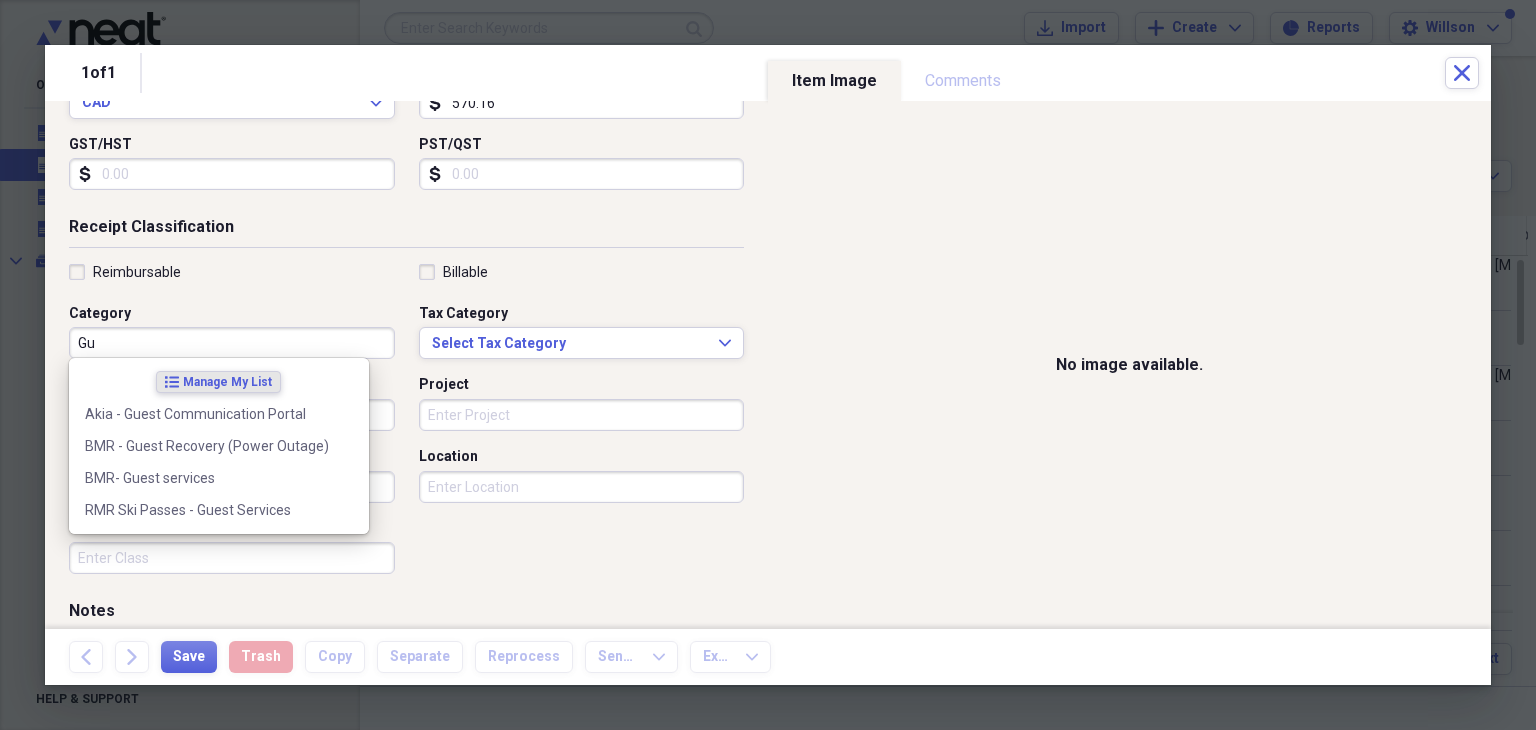 type on "G" 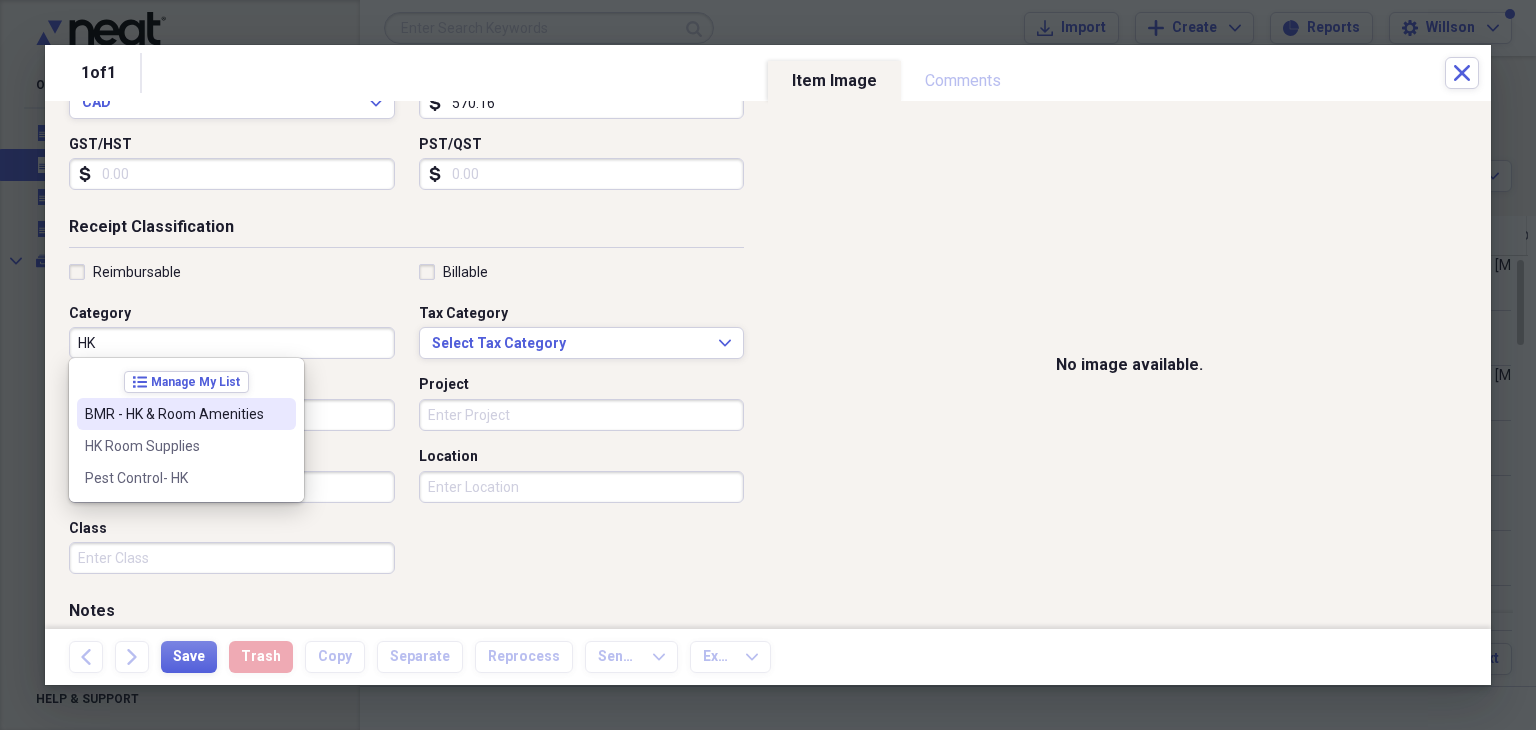 click on "BMR - HK & Room Amenities" at bounding box center [174, 414] 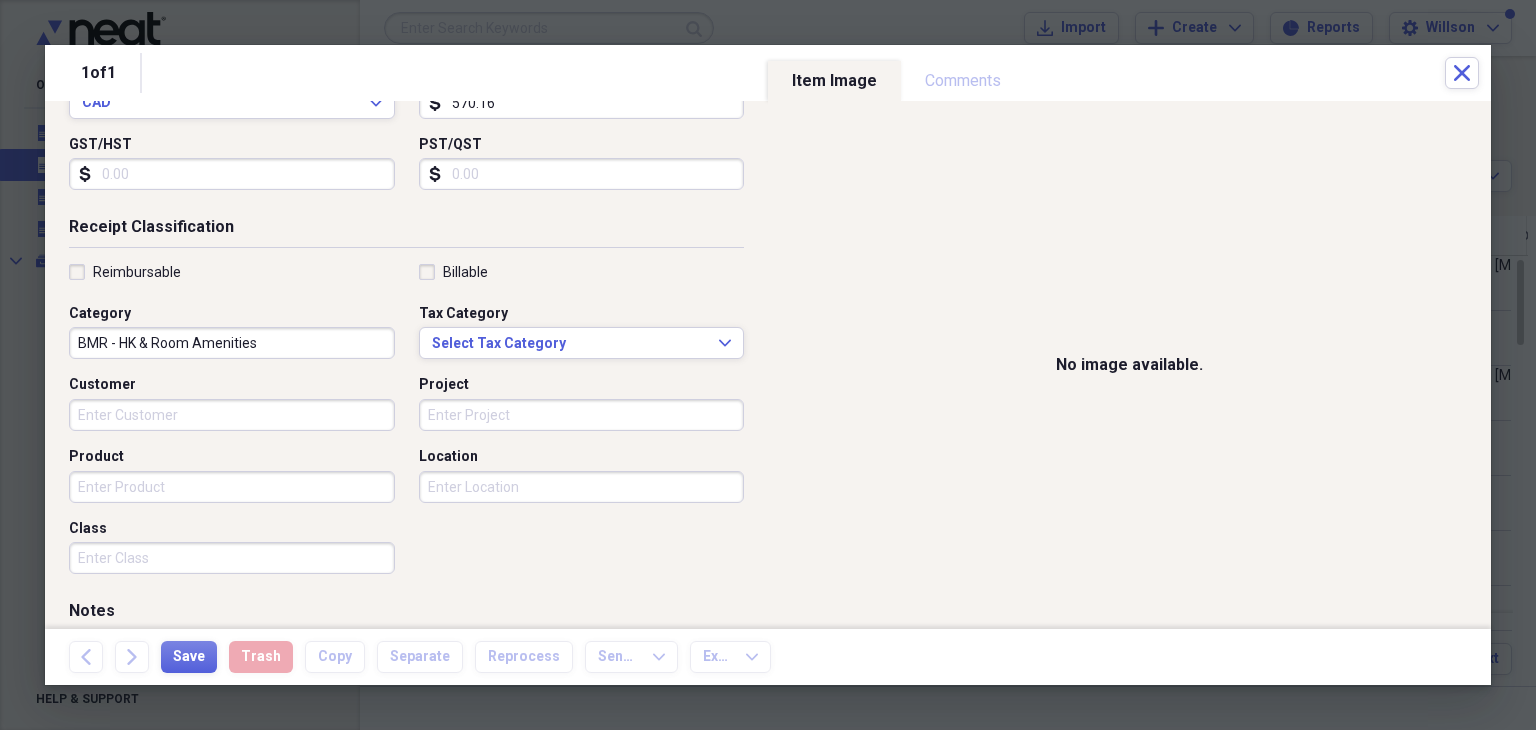 scroll, scrollTop: 492, scrollLeft: 0, axis: vertical 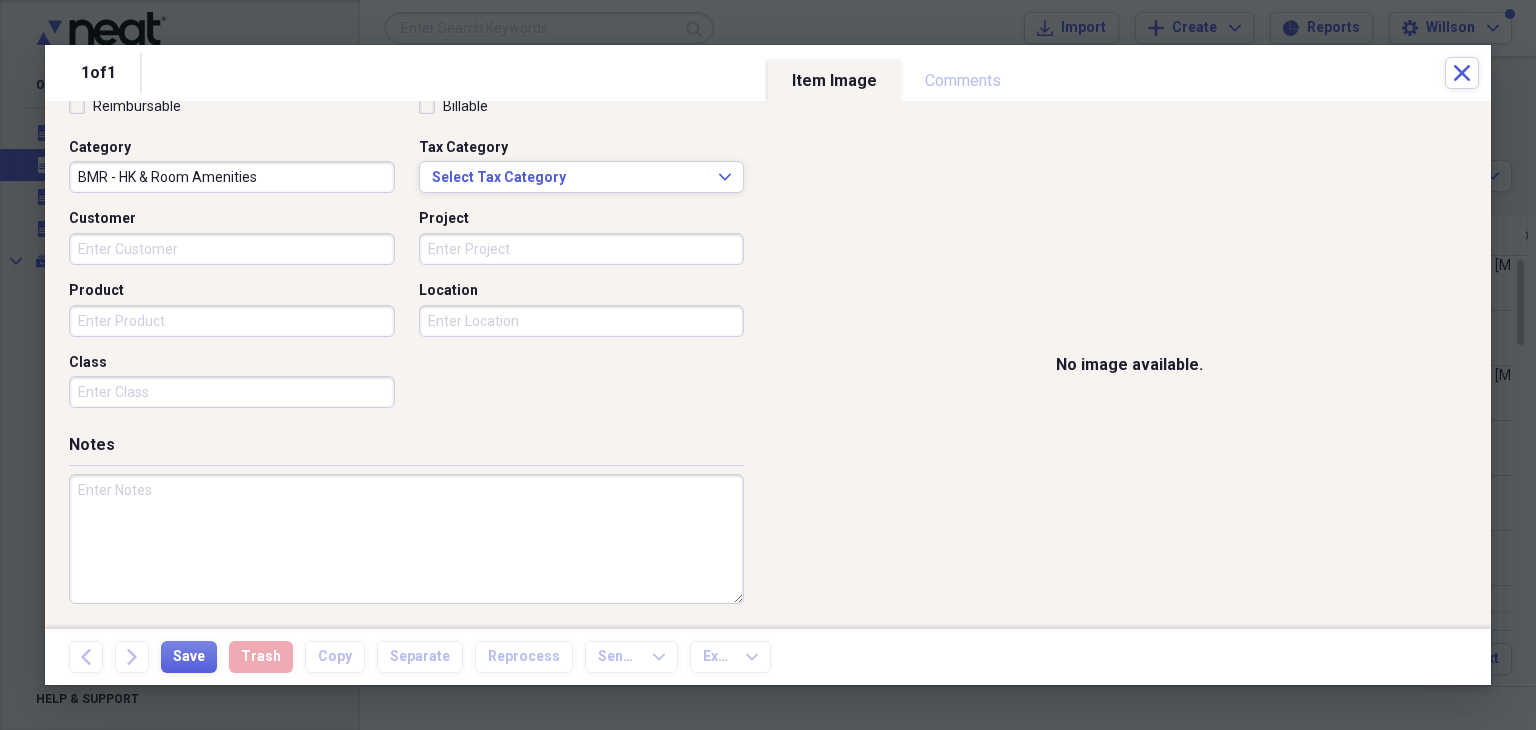 click at bounding box center (406, 539) 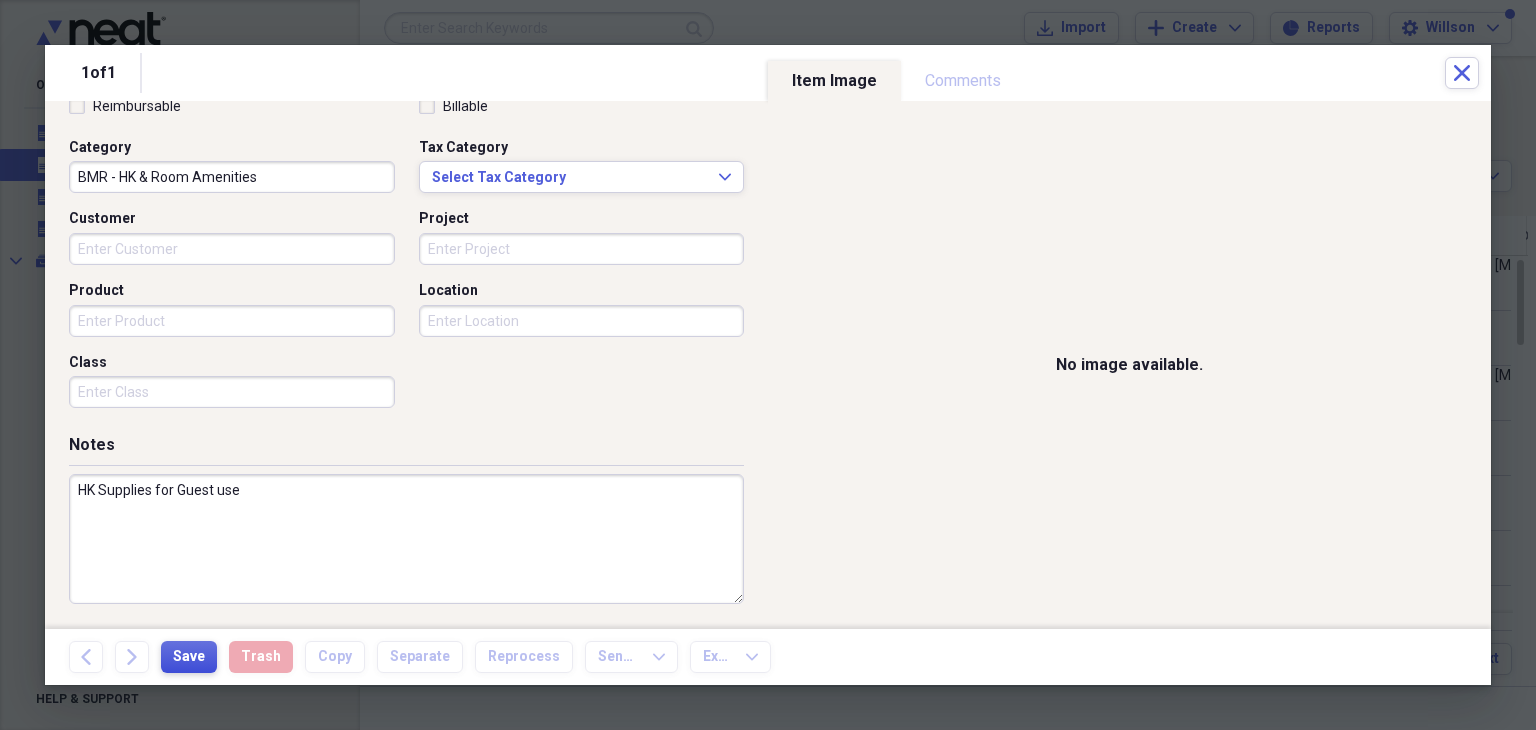 type on "HK Supplies for Guest use" 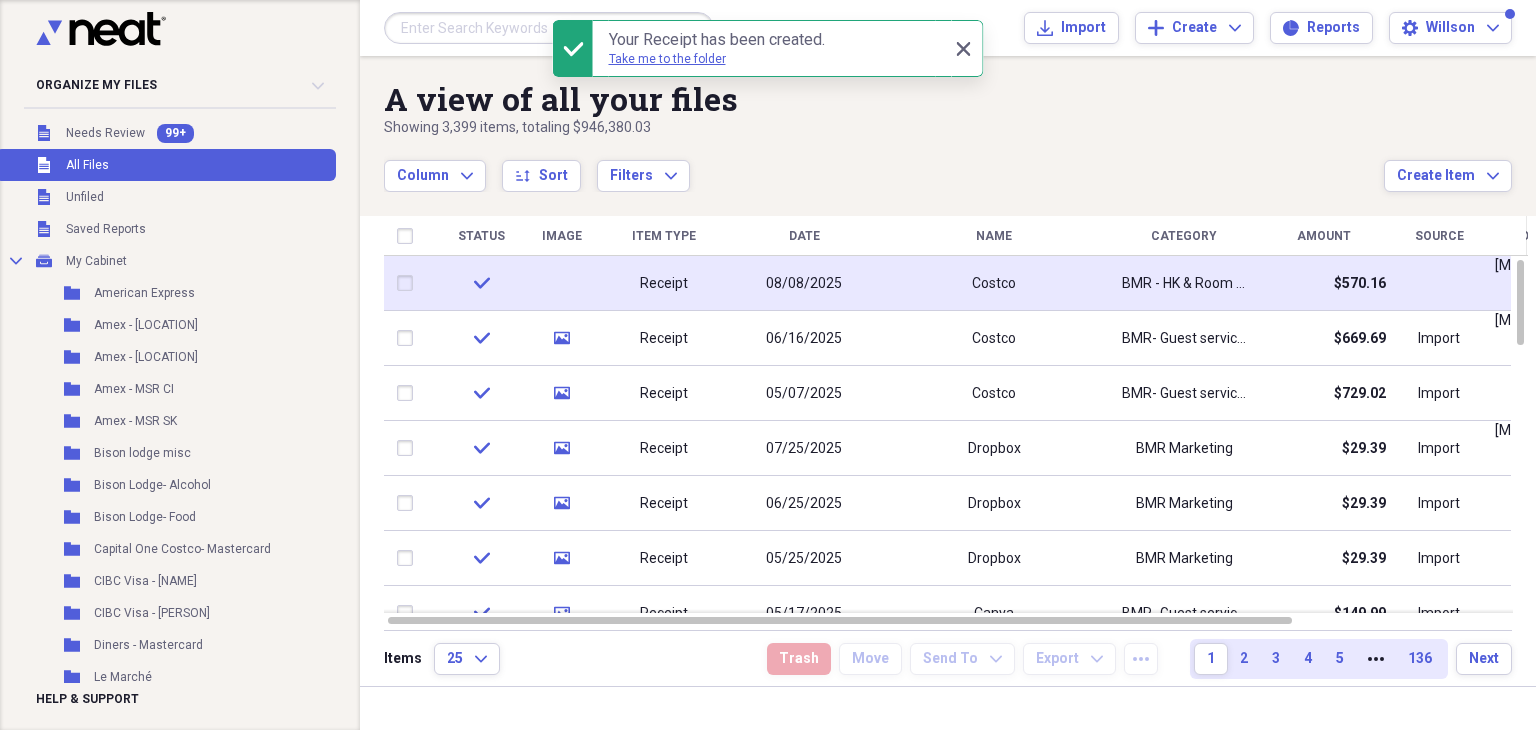 click on "Receipt" at bounding box center (664, 283) 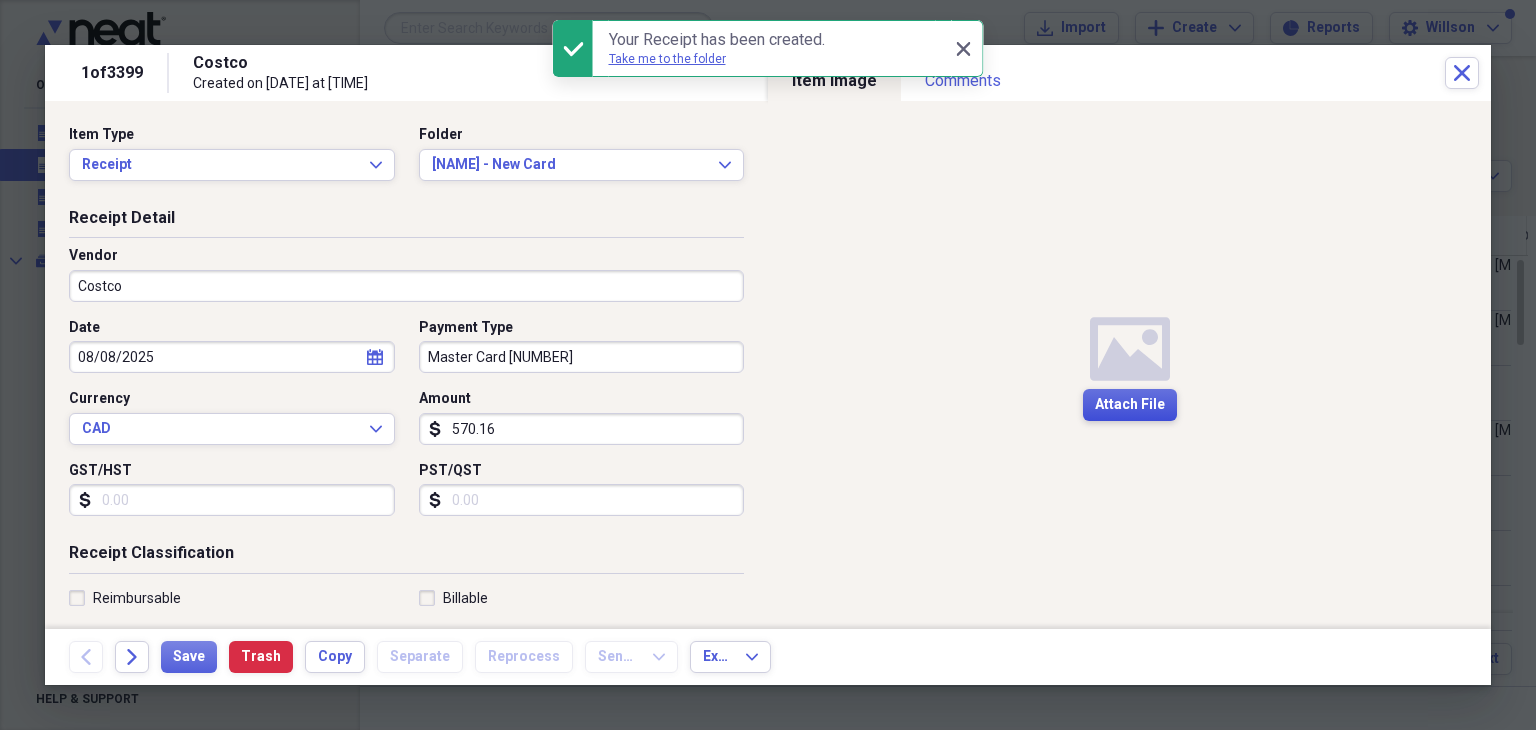 click on "Attach File" at bounding box center (1130, 405) 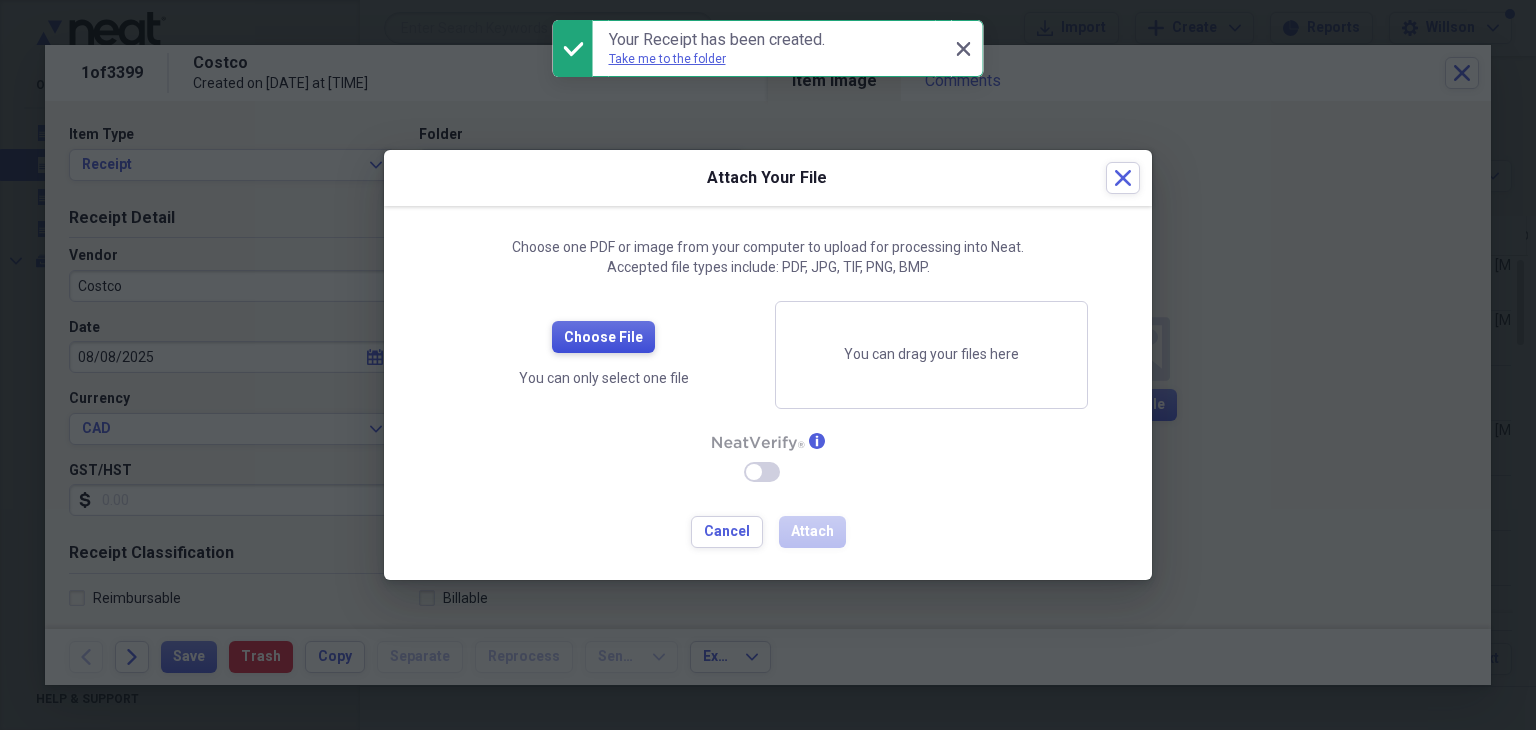 click on "Choose File" at bounding box center [603, 338] 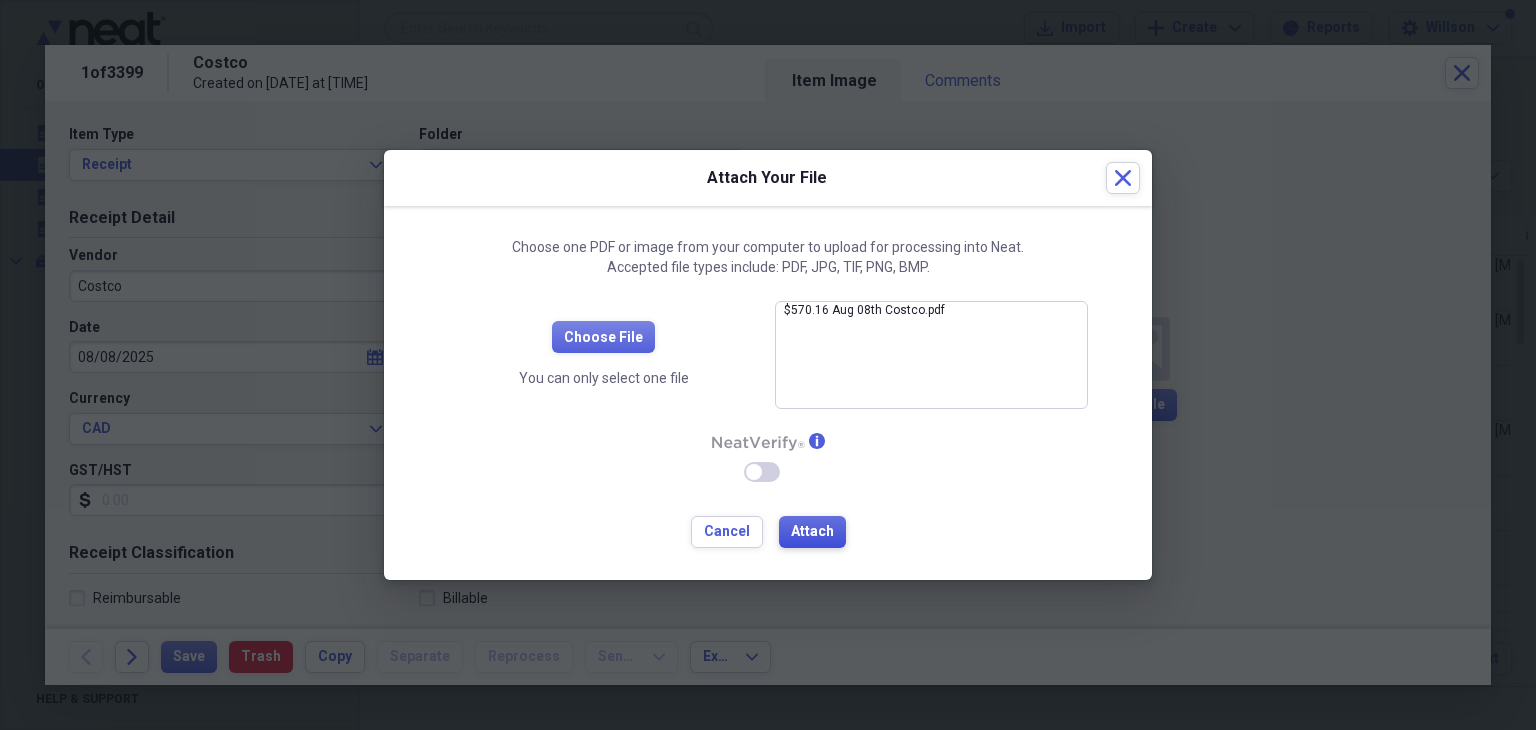 click on "Attach" at bounding box center (812, 532) 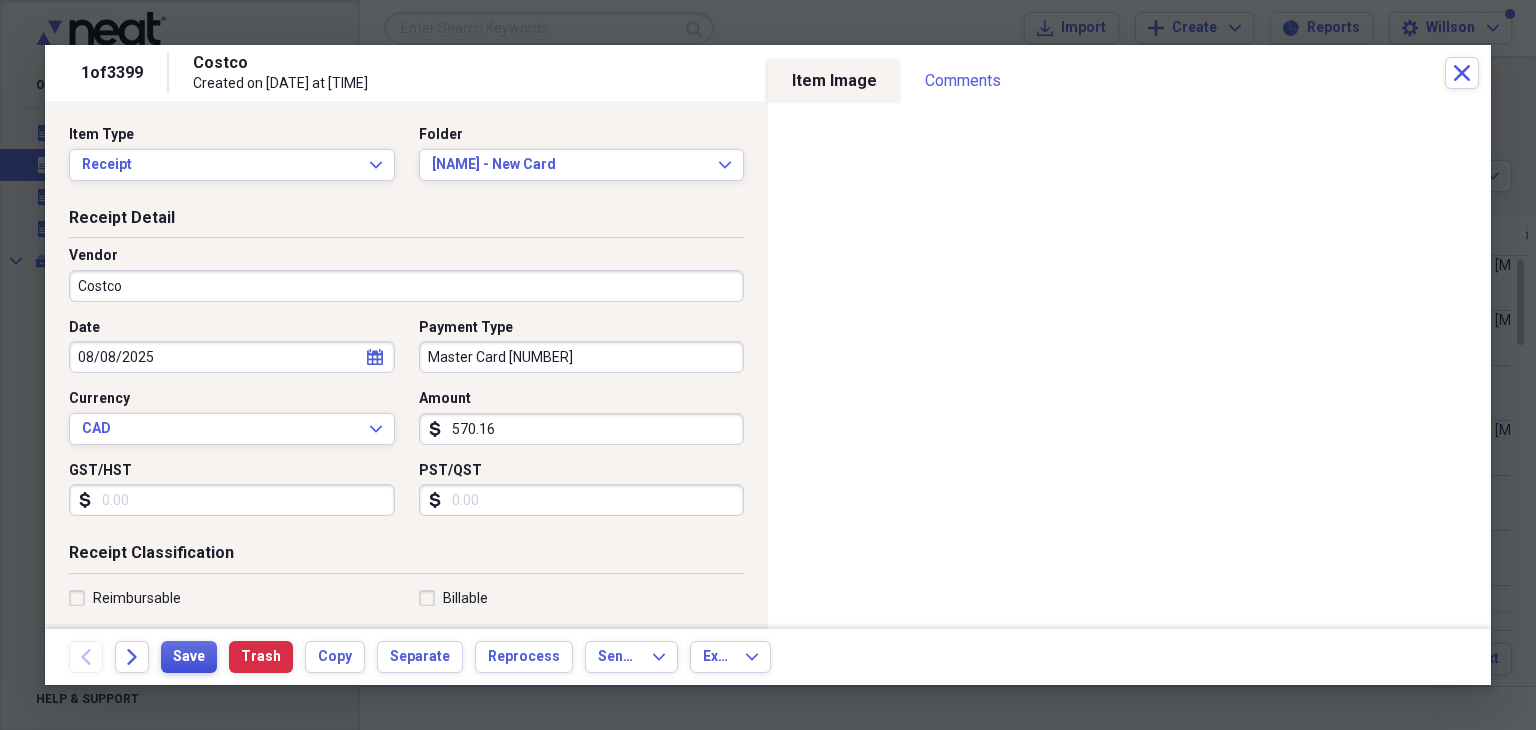 click on "Save" at bounding box center (189, 657) 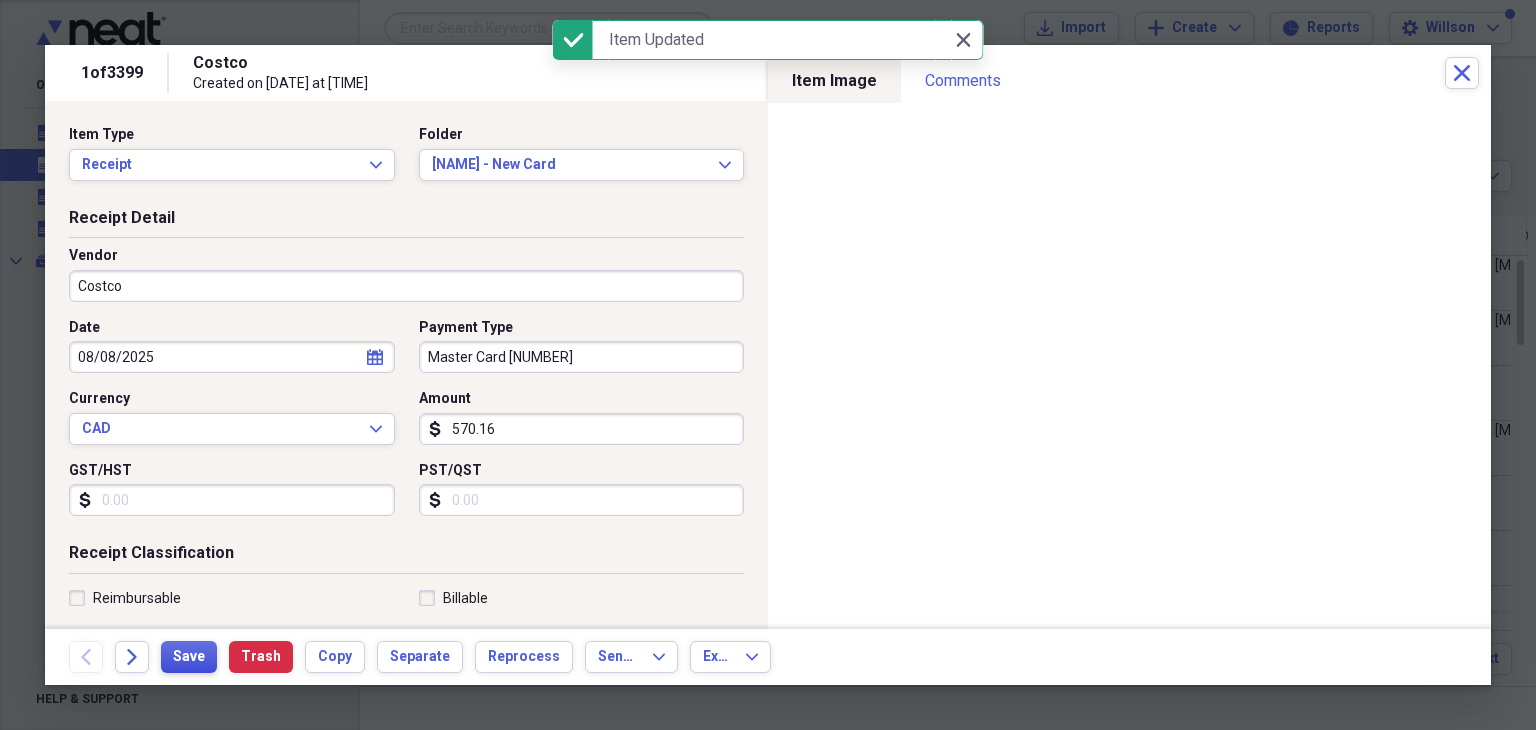 type 